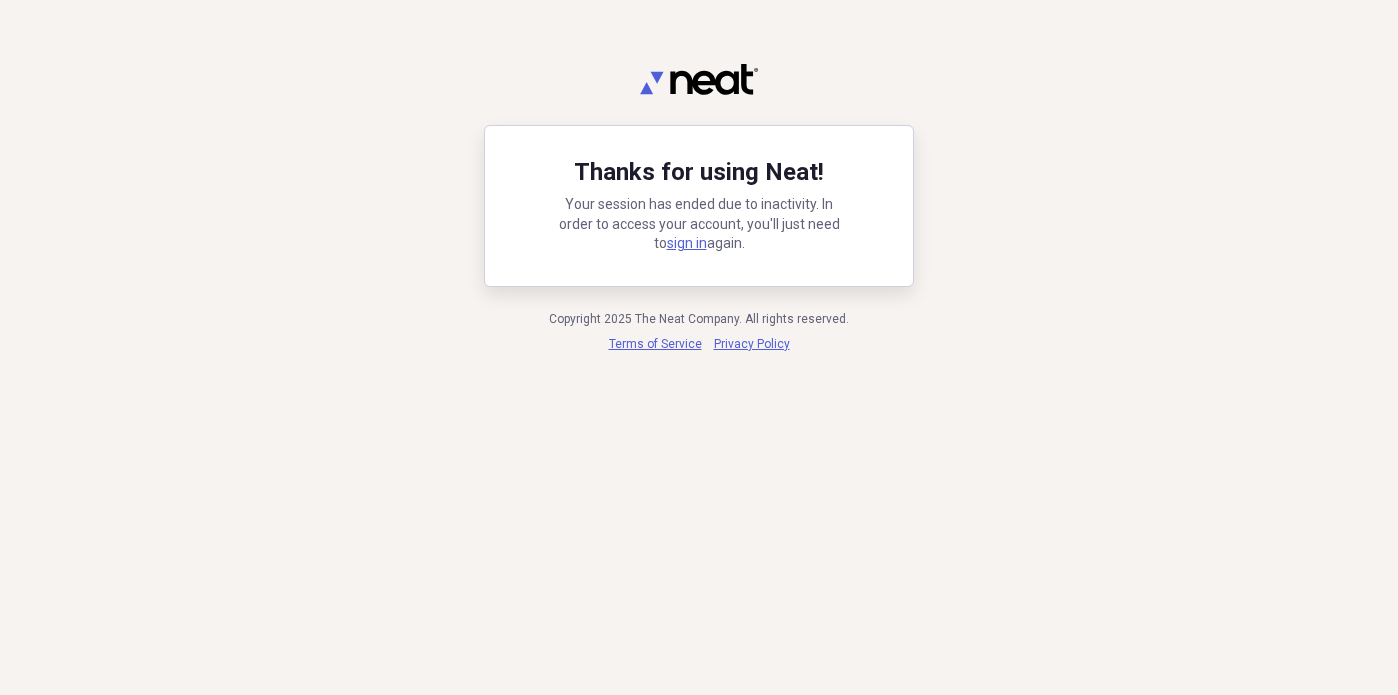 scroll, scrollTop: 0, scrollLeft: 0, axis: both 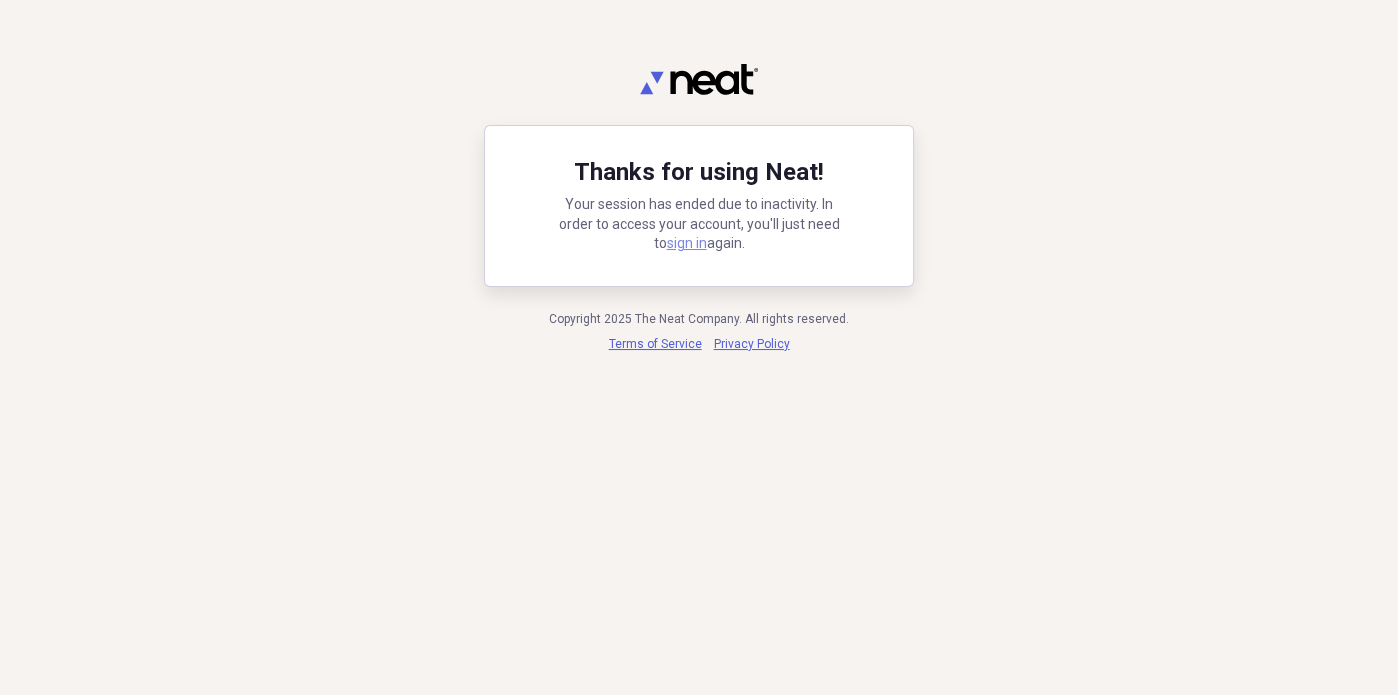 click on "sign in" at bounding box center (687, 243) 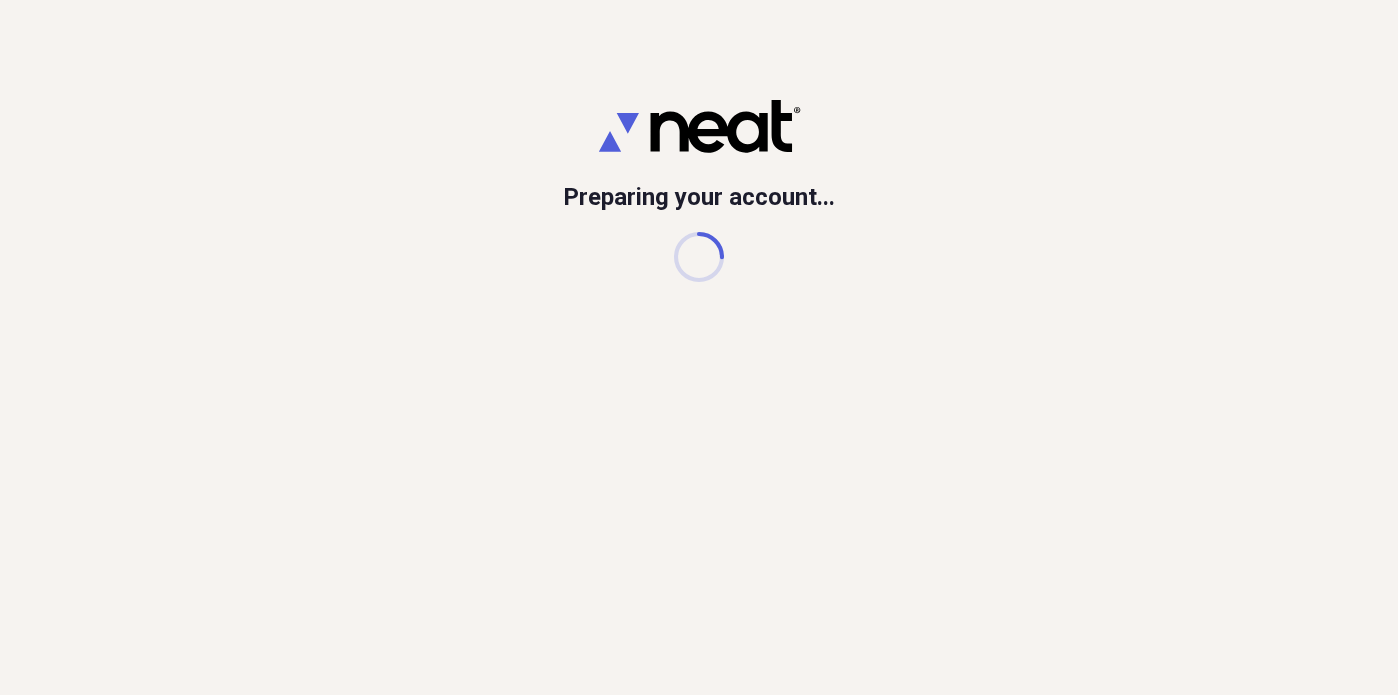 scroll, scrollTop: 0, scrollLeft: 0, axis: both 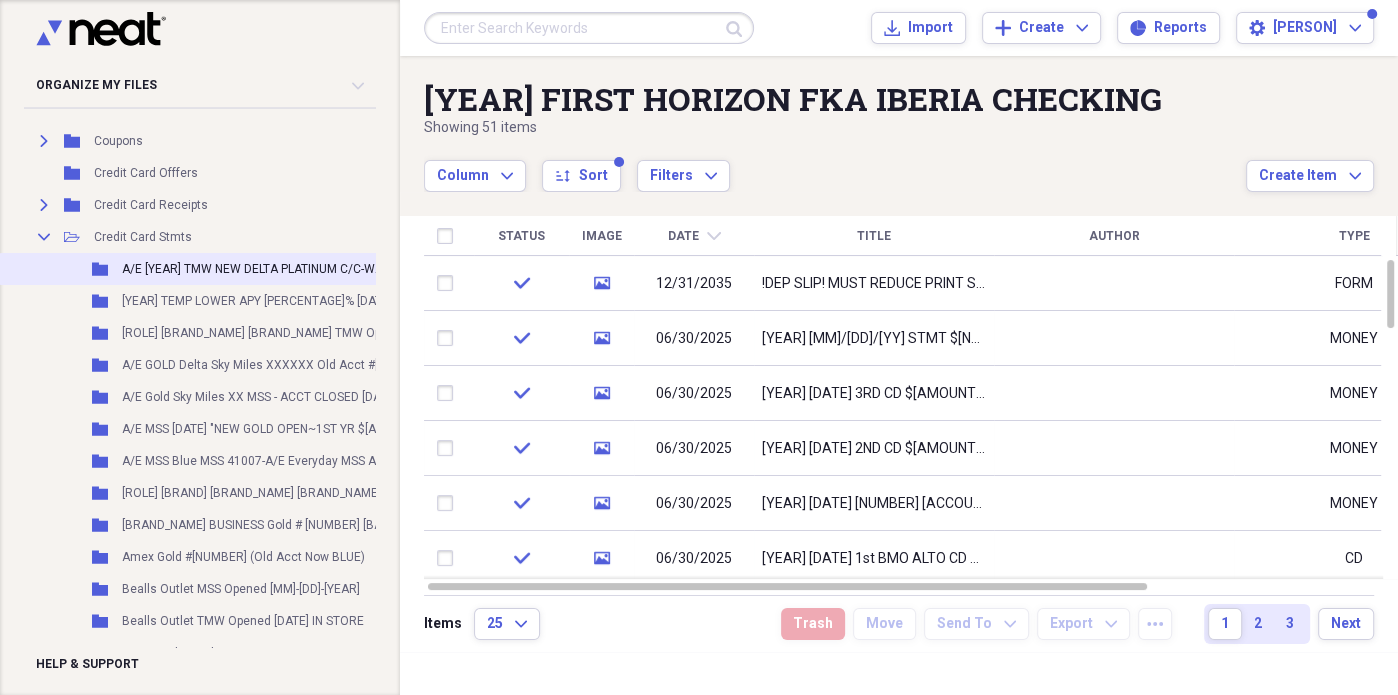 click on "A/E [YEAR] TMW NEW DELTA  PLATINUM C/C-WAS $[PRICE] now $[PRICE] Yrly FEE w/Companion + Free Luggage" at bounding box center (425, 269) 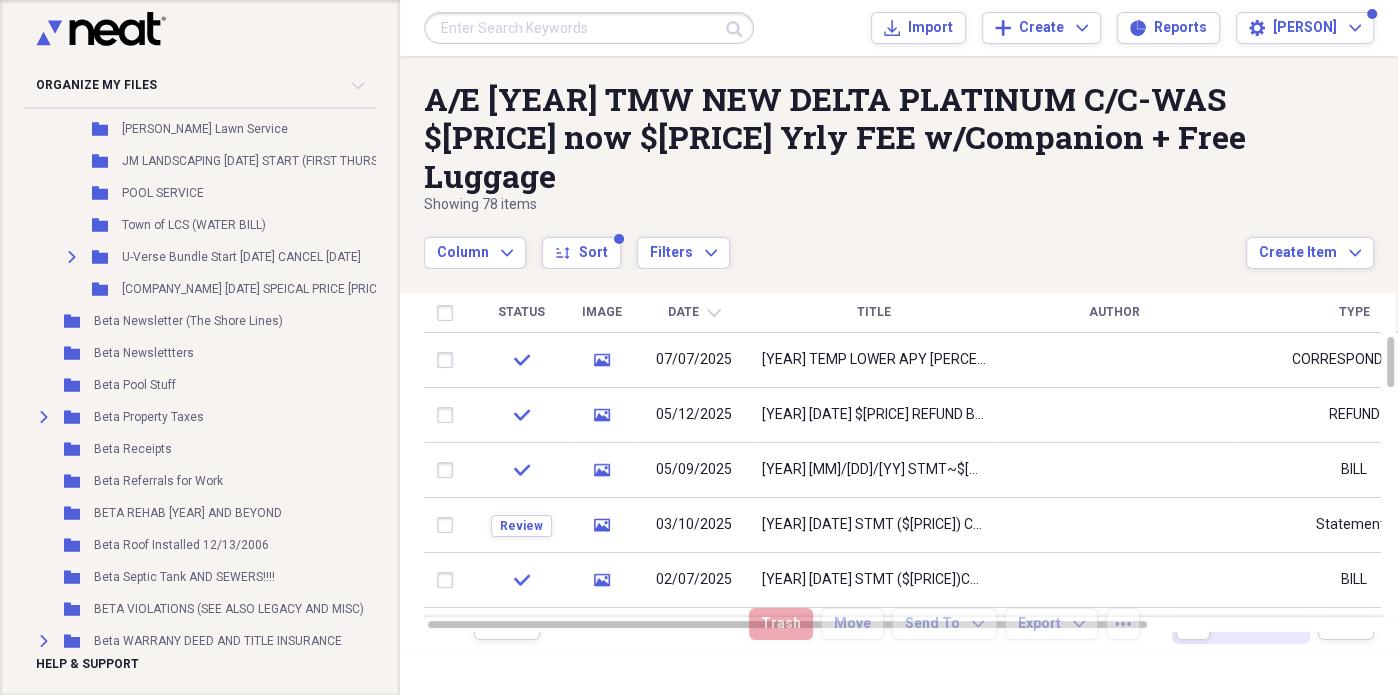 scroll, scrollTop: 5333, scrollLeft: 0, axis: vertical 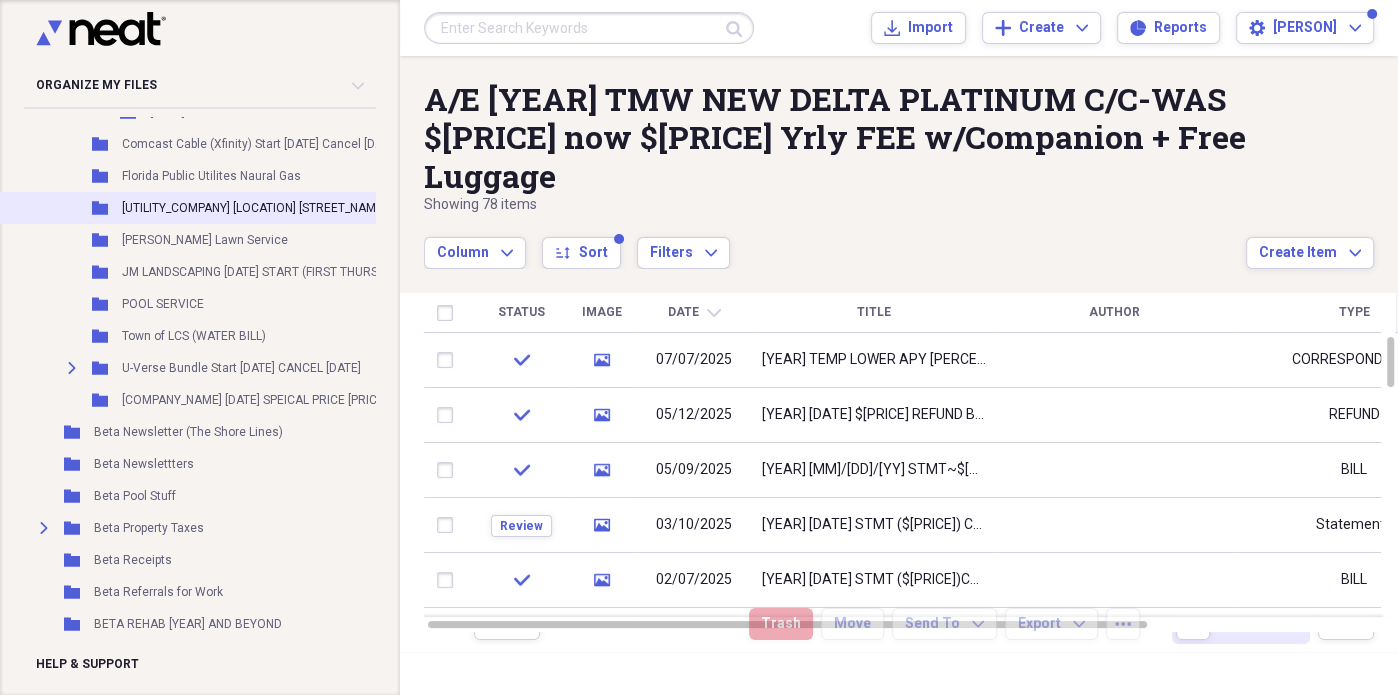 click on "[UTILITY_COMPANY] [LOCATION] [STREET_NAME]" at bounding box center [254, 208] 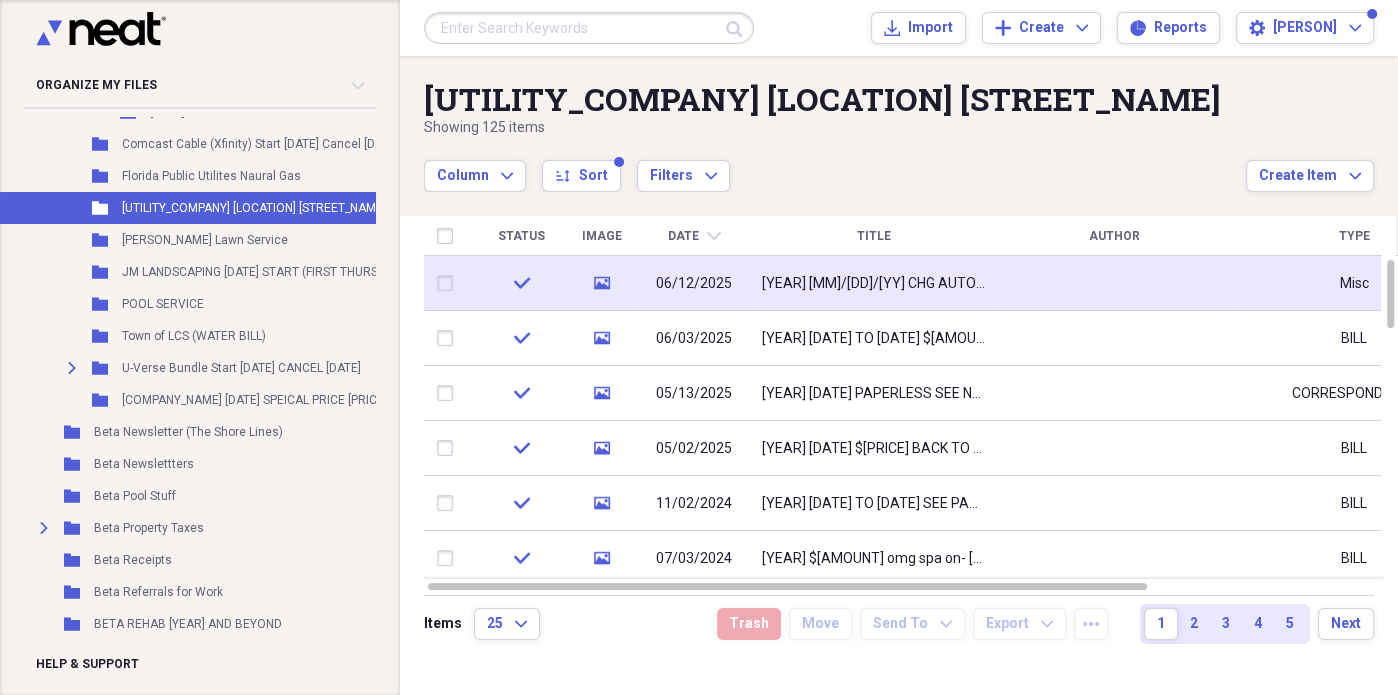 click on "[YEAR] [MM]/[DD]/[YY] CHG AUTO PAY FROM TD ACCT TO FIRST HORIZON" at bounding box center (874, 284) 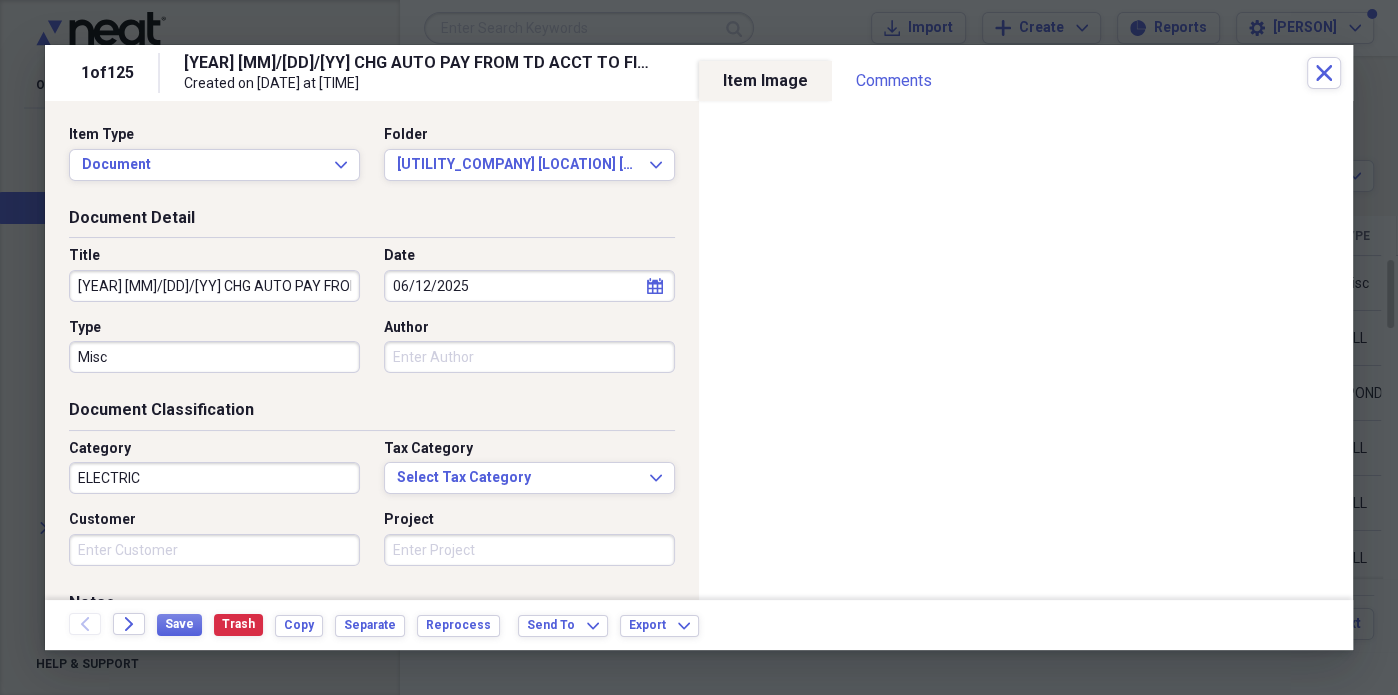 click on "[YEAR] [MM]/[DD]/[YY] CHG AUTO PAY FROM TD ACCT TO FIRST HORIZON" at bounding box center (214, 286) 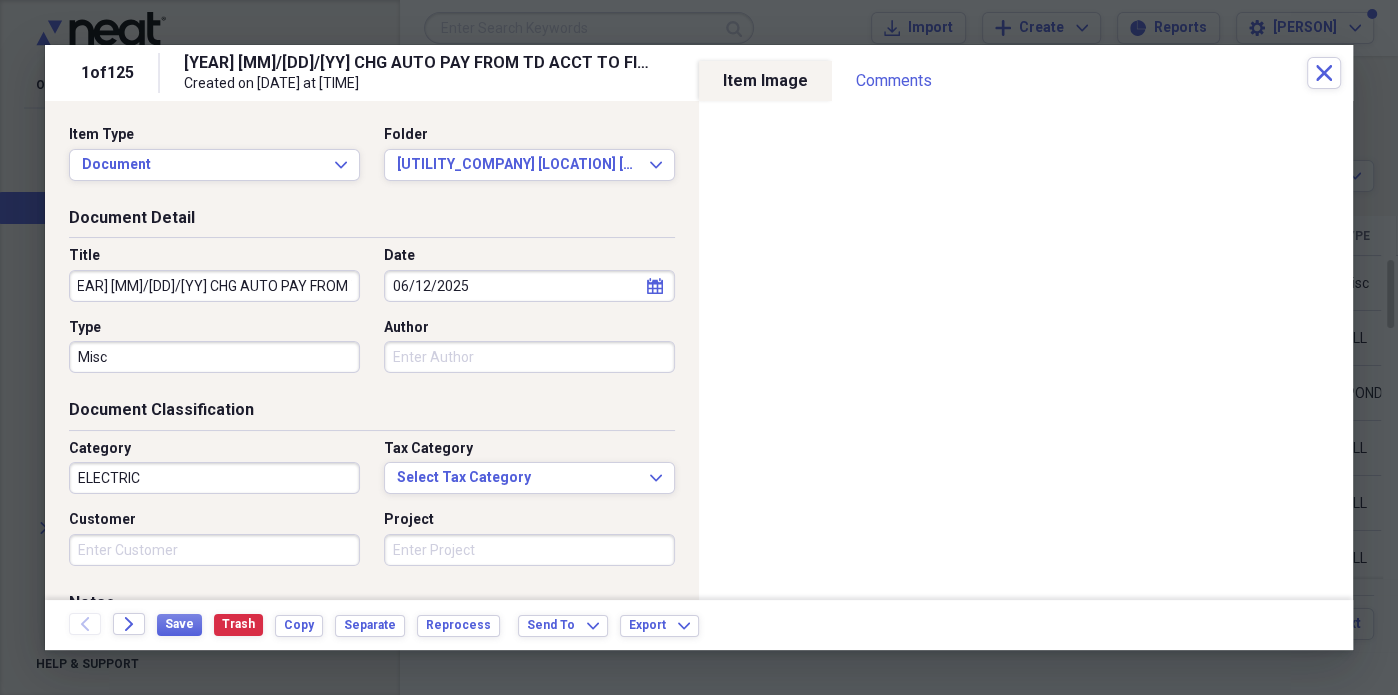 scroll, scrollTop: 0, scrollLeft: 0, axis: both 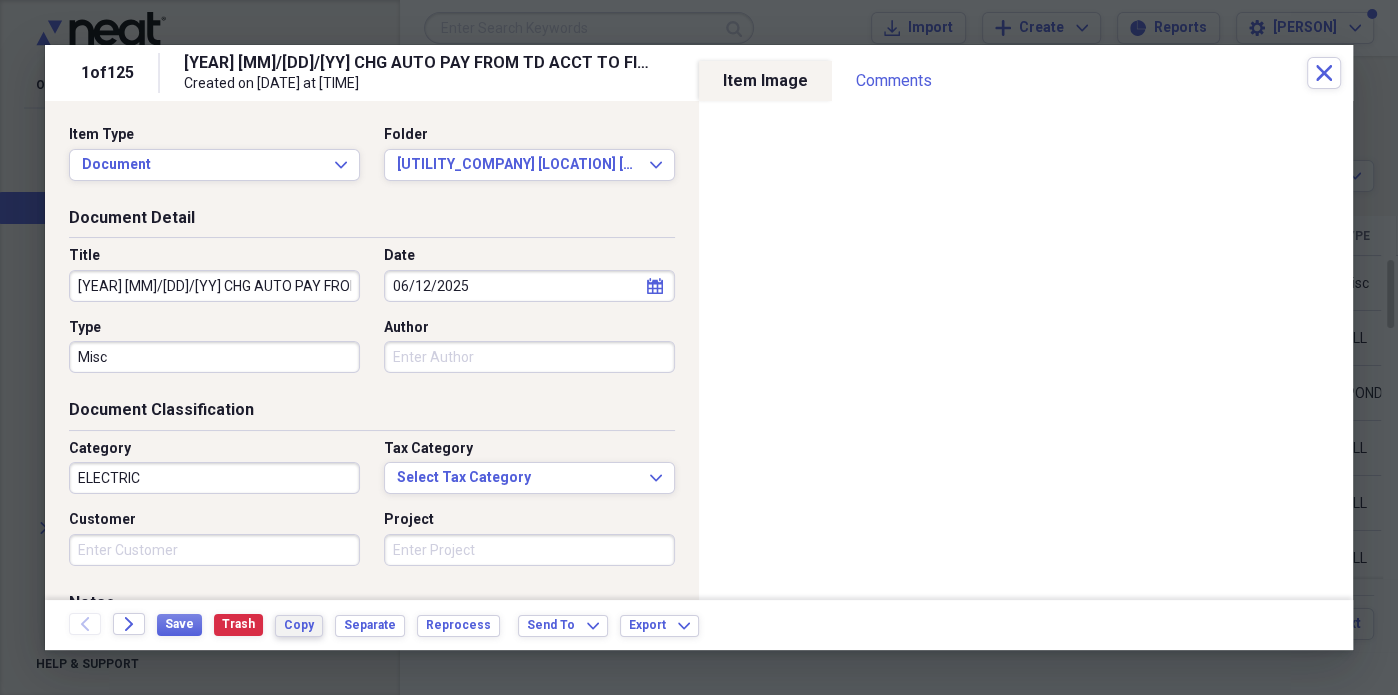 click on "Copy" at bounding box center (299, 625) 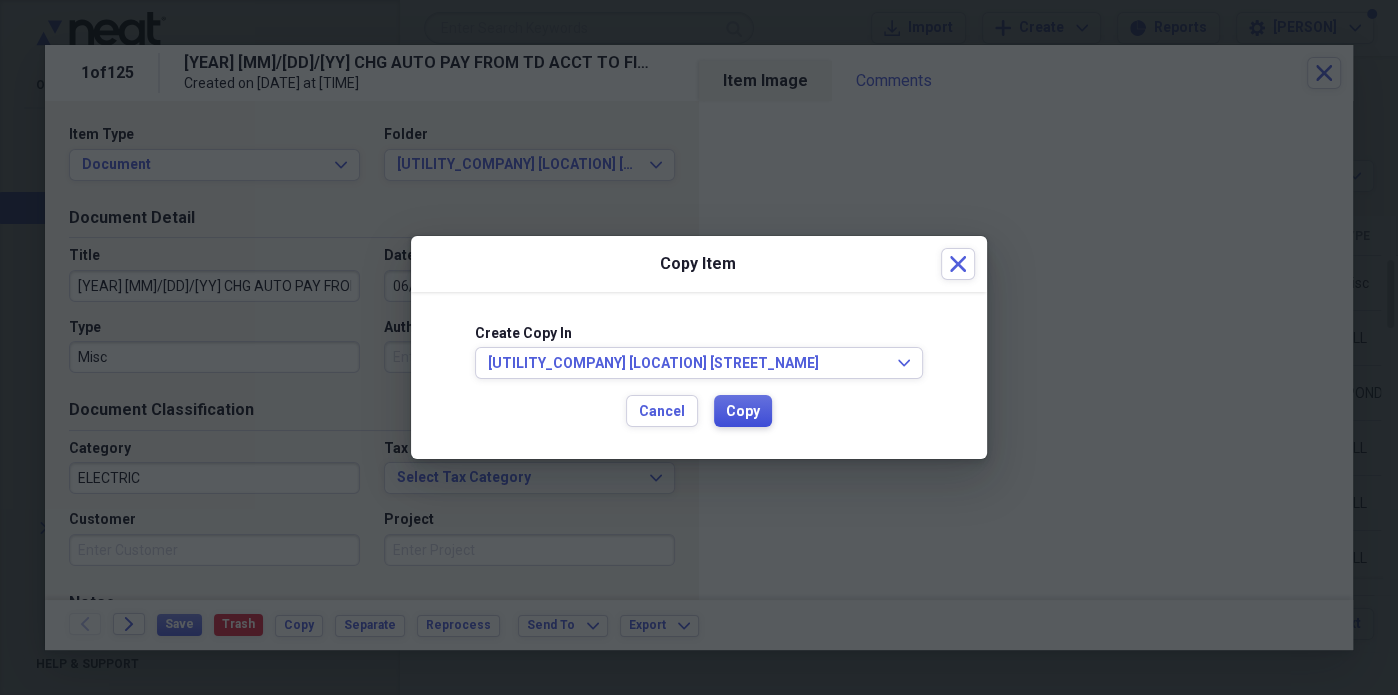 click on "Copy" at bounding box center [743, 412] 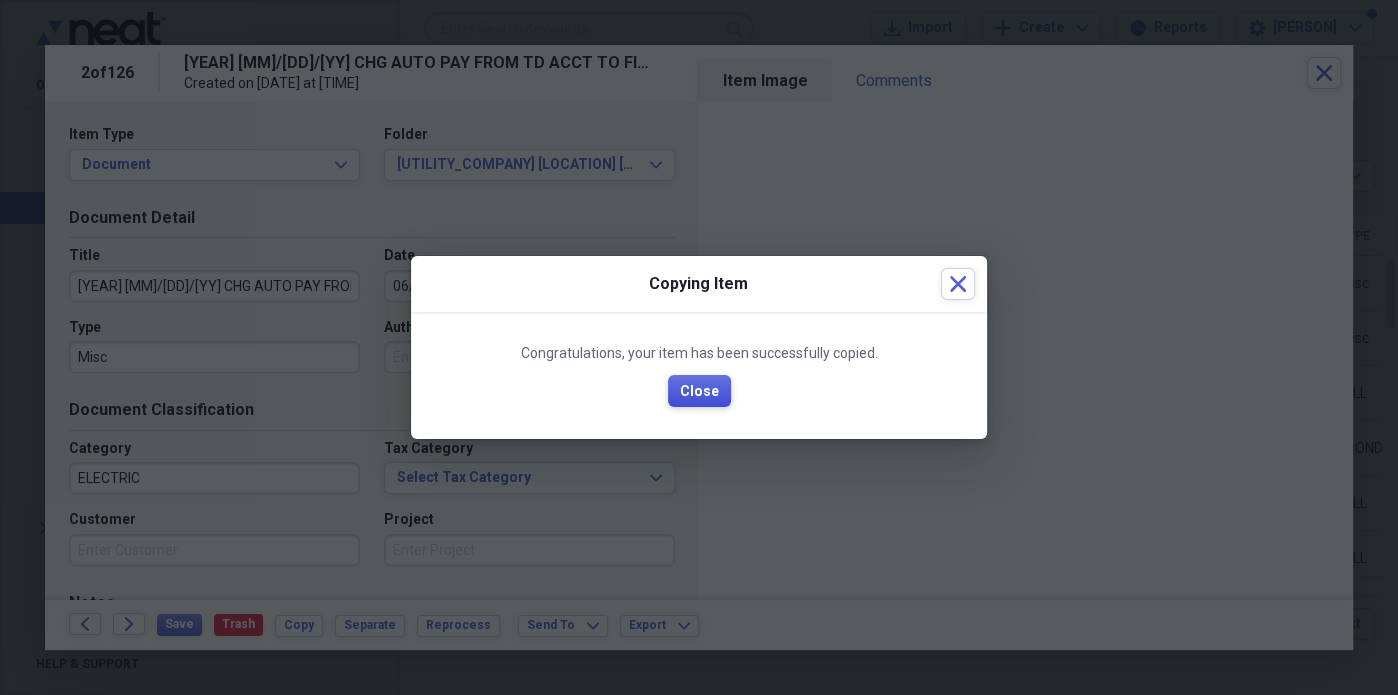 click on "Close" at bounding box center [699, 391] 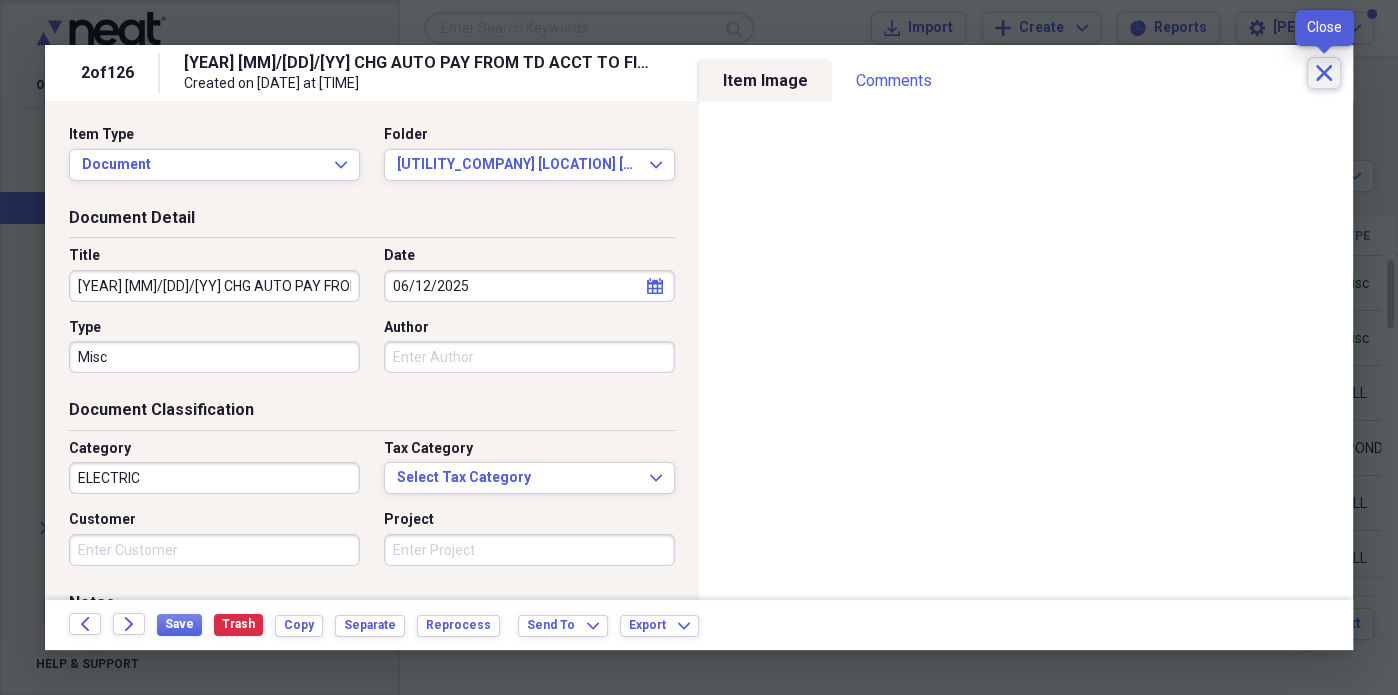 click 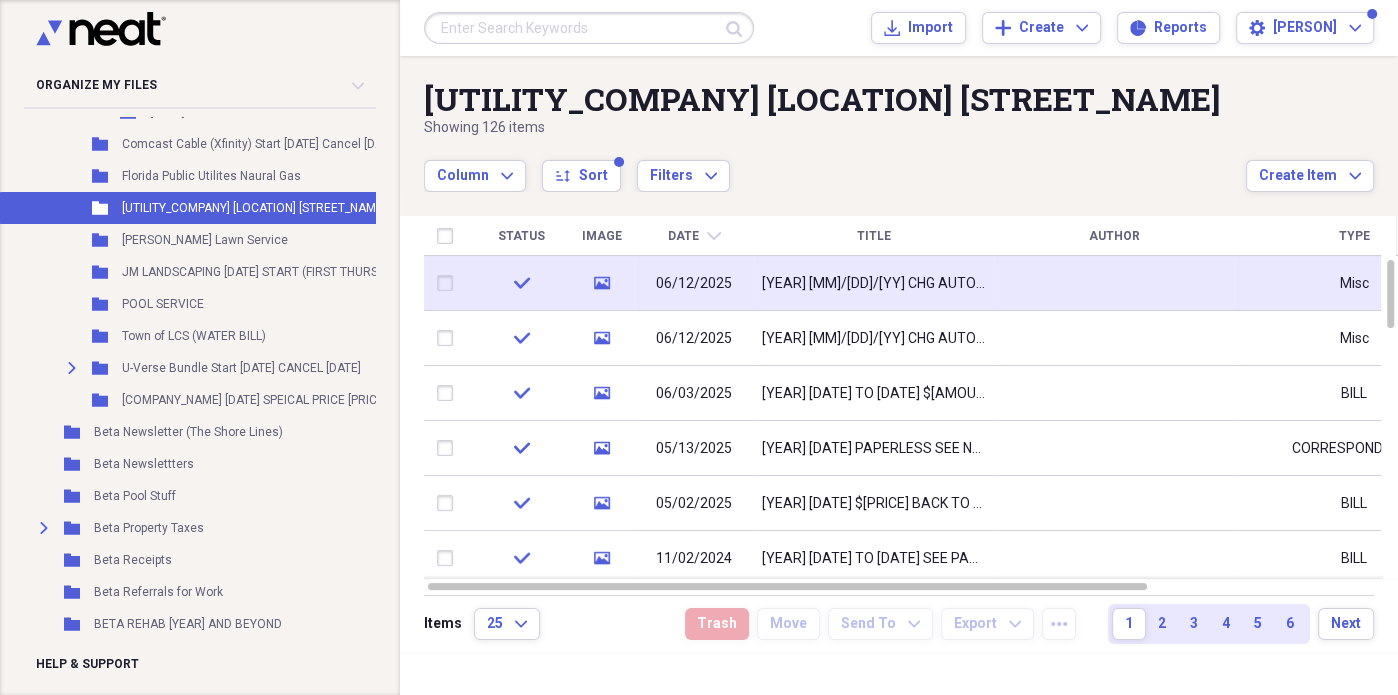 click on "[YEAR] [MM]/[DD]/[YY] CHG AUTO PAY FROM TD ACCT TO FIRST HORIZON" at bounding box center (874, 284) 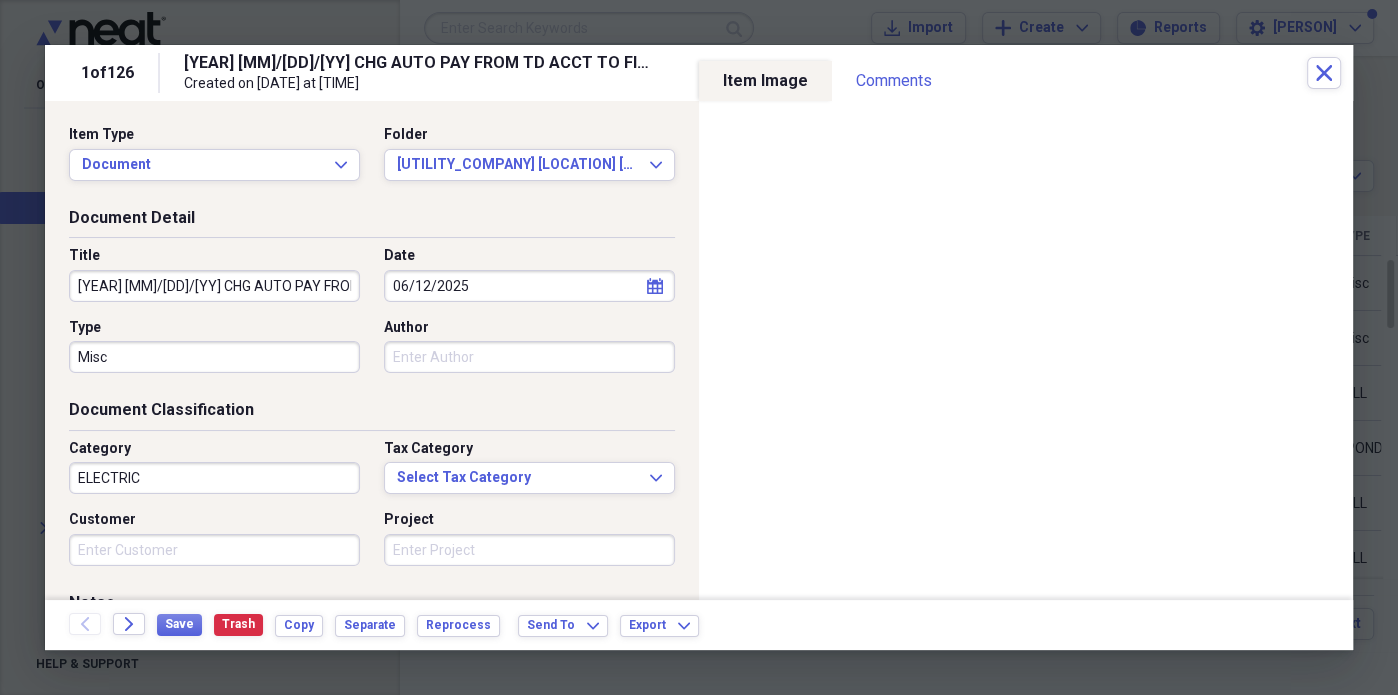 click on "[YEAR] [MM]/[DD]/[YY] CHG AUTO PAY FROM TD ACCT TO FIRST HORIZON" at bounding box center [214, 286] 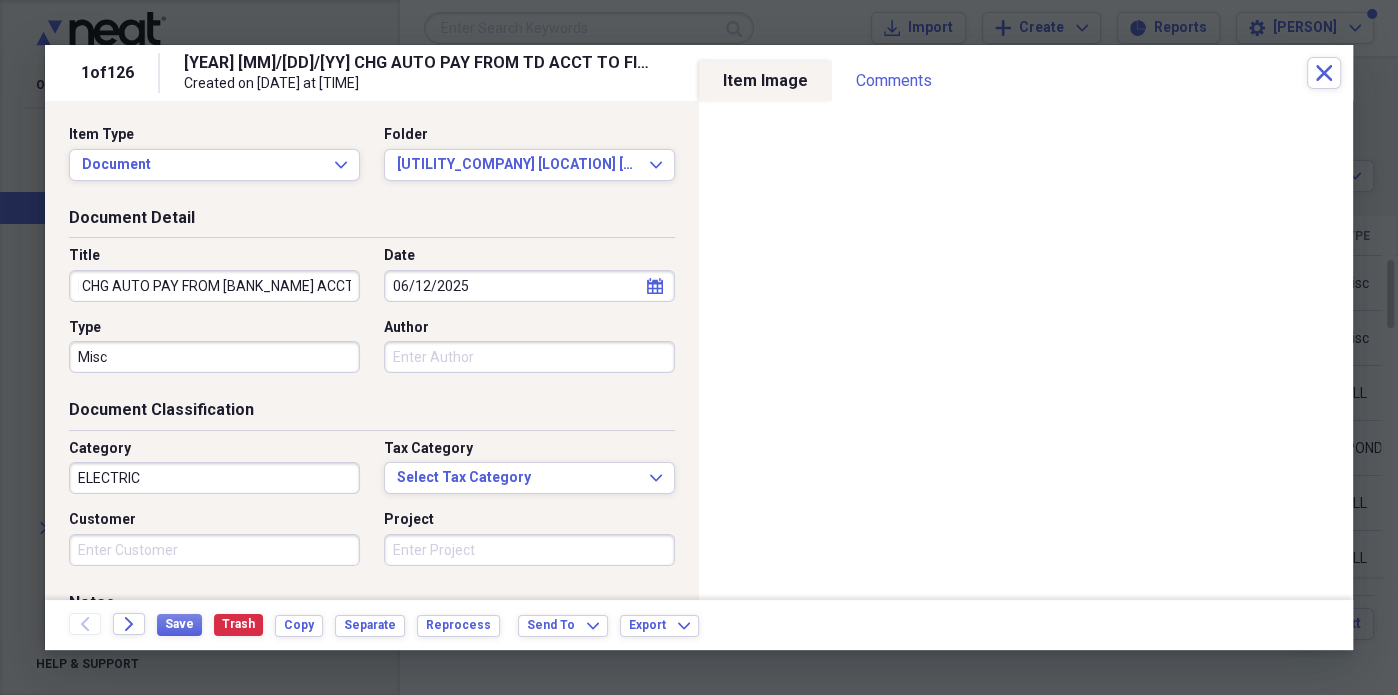 scroll, scrollTop: 0, scrollLeft: 325, axis: horizontal 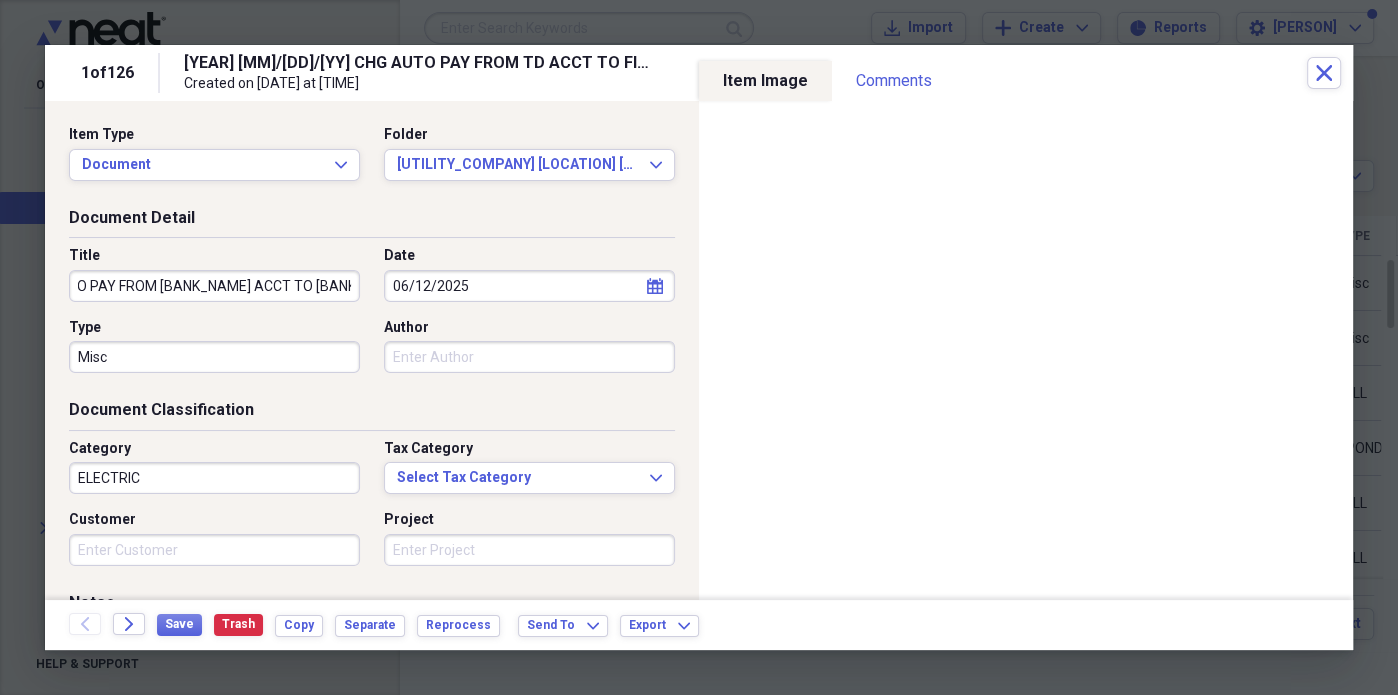 type on "[YEAR] [PRICE] [DATE] to [DATE]~ ! [DATE] CHG AUTO PAY FROM [BANK_NAME] ACCT TO [BANK_NAME]" 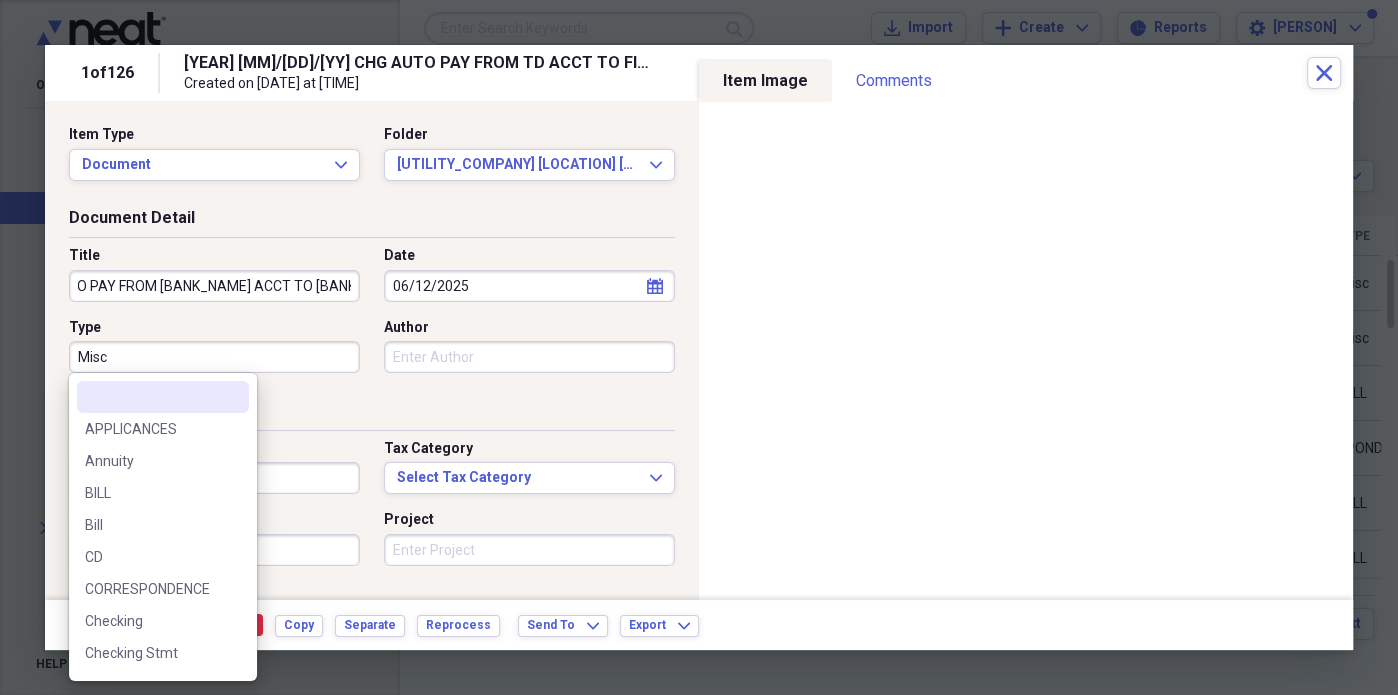 scroll, scrollTop: 0, scrollLeft: 0, axis: both 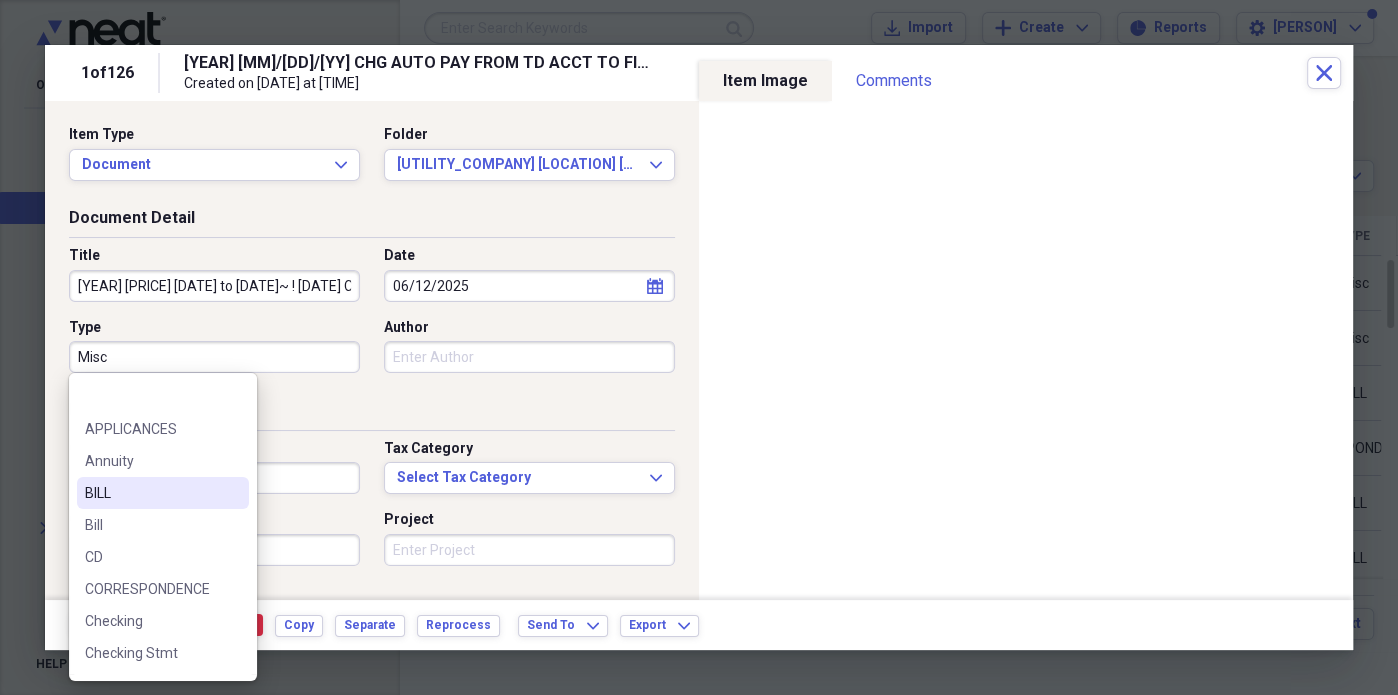 click on "BILL" at bounding box center [151, 493] 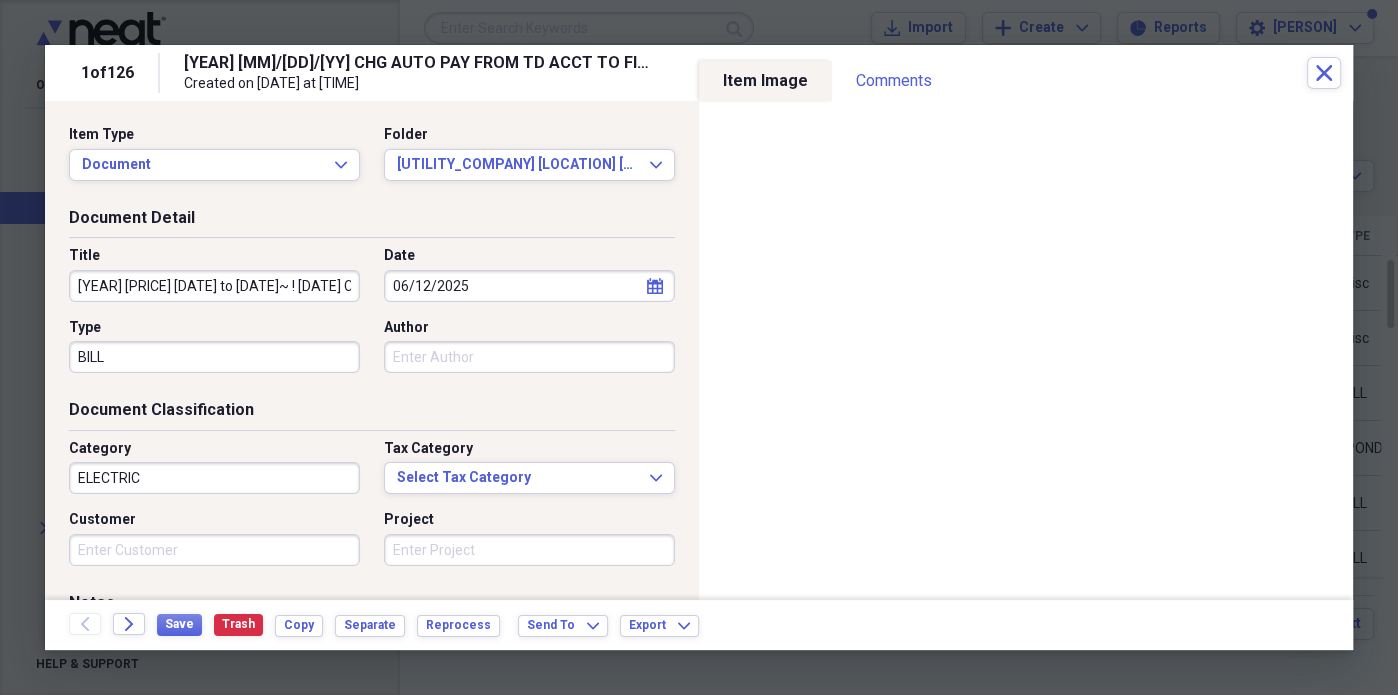 scroll, scrollTop: 111, scrollLeft: 0, axis: vertical 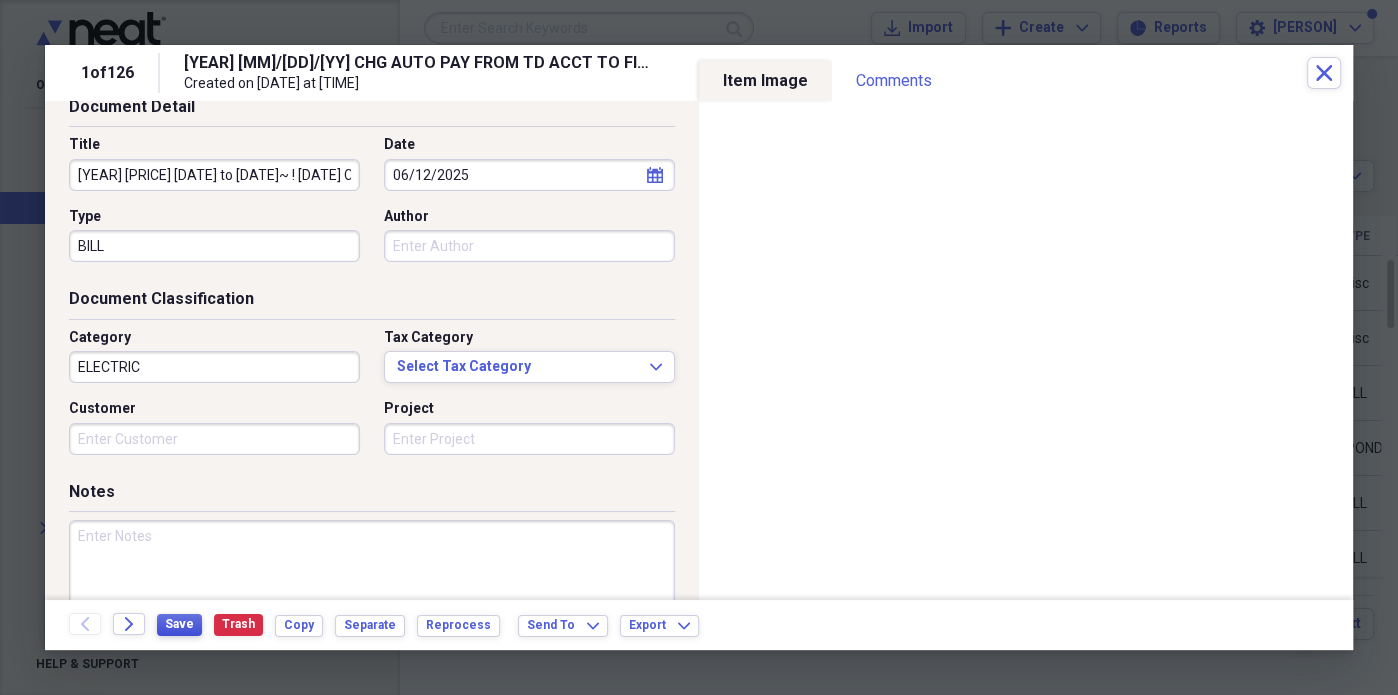 click on "Save" at bounding box center (179, 624) 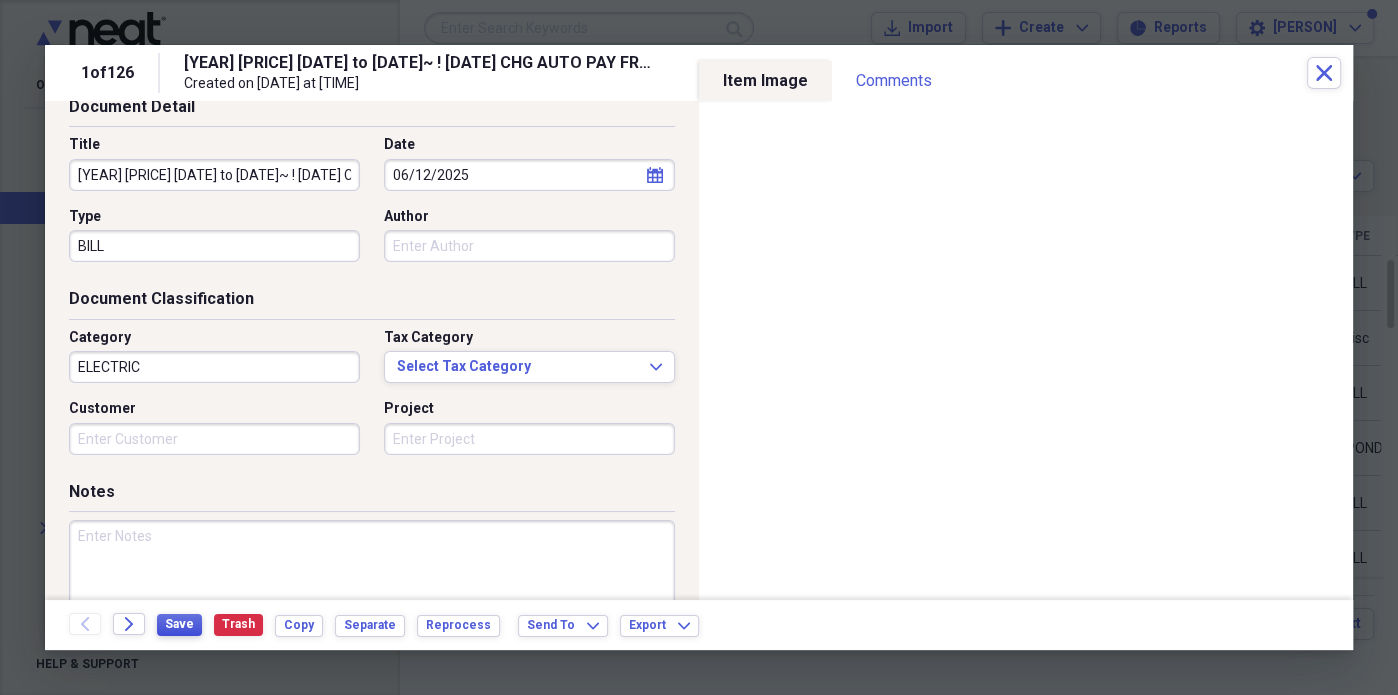 click on "Save" at bounding box center [179, 624] 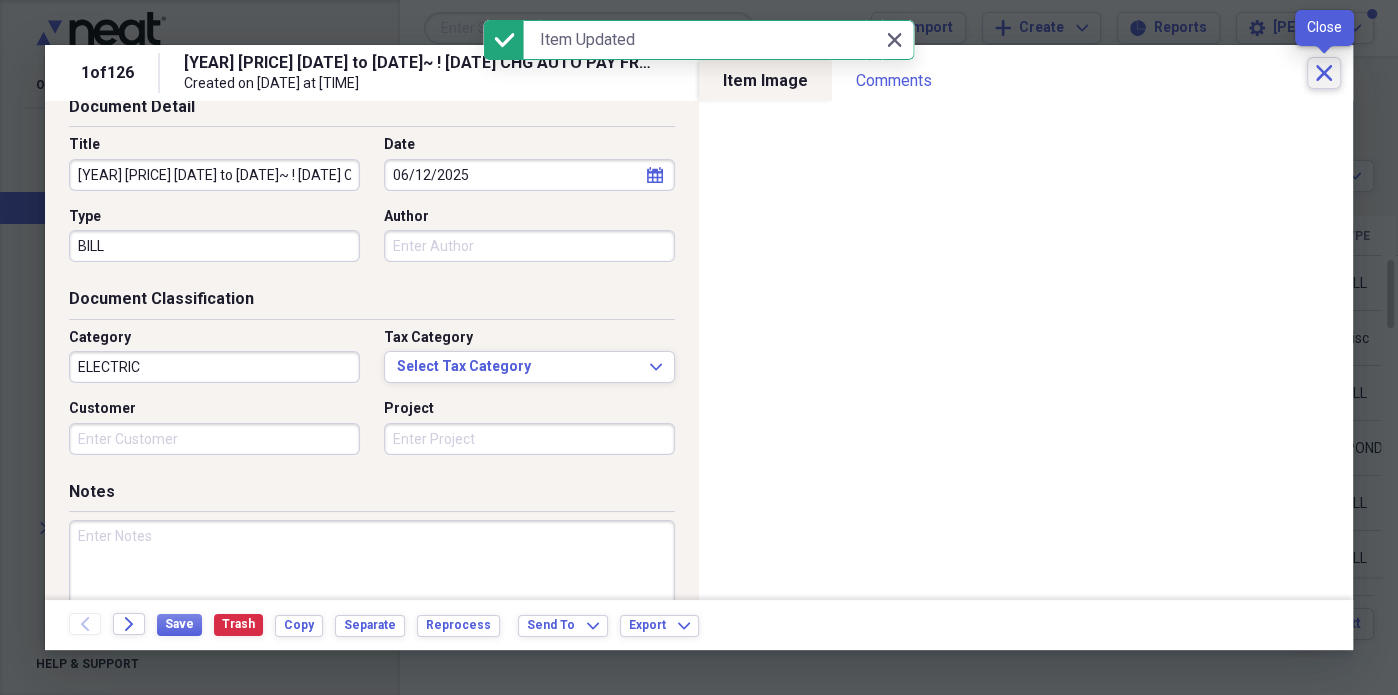 click 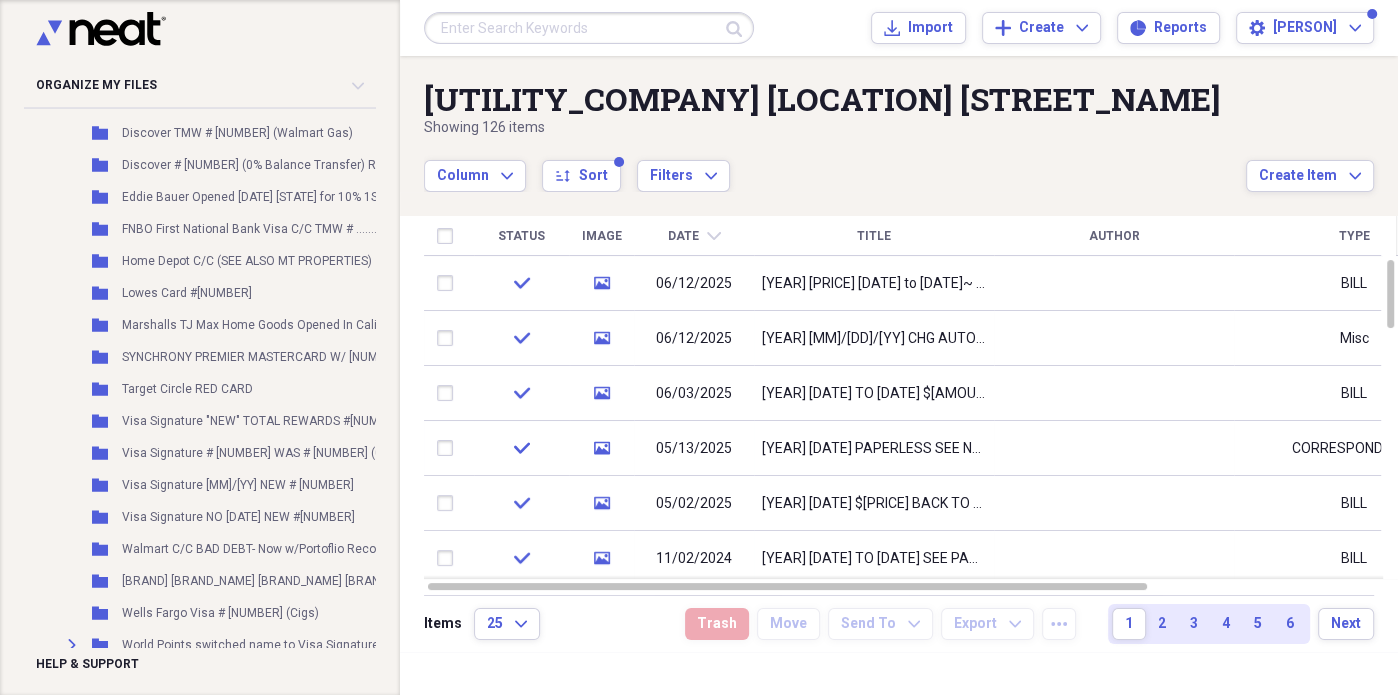 scroll, scrollTop: 7555, scrollLeft: 0, axis: vertical 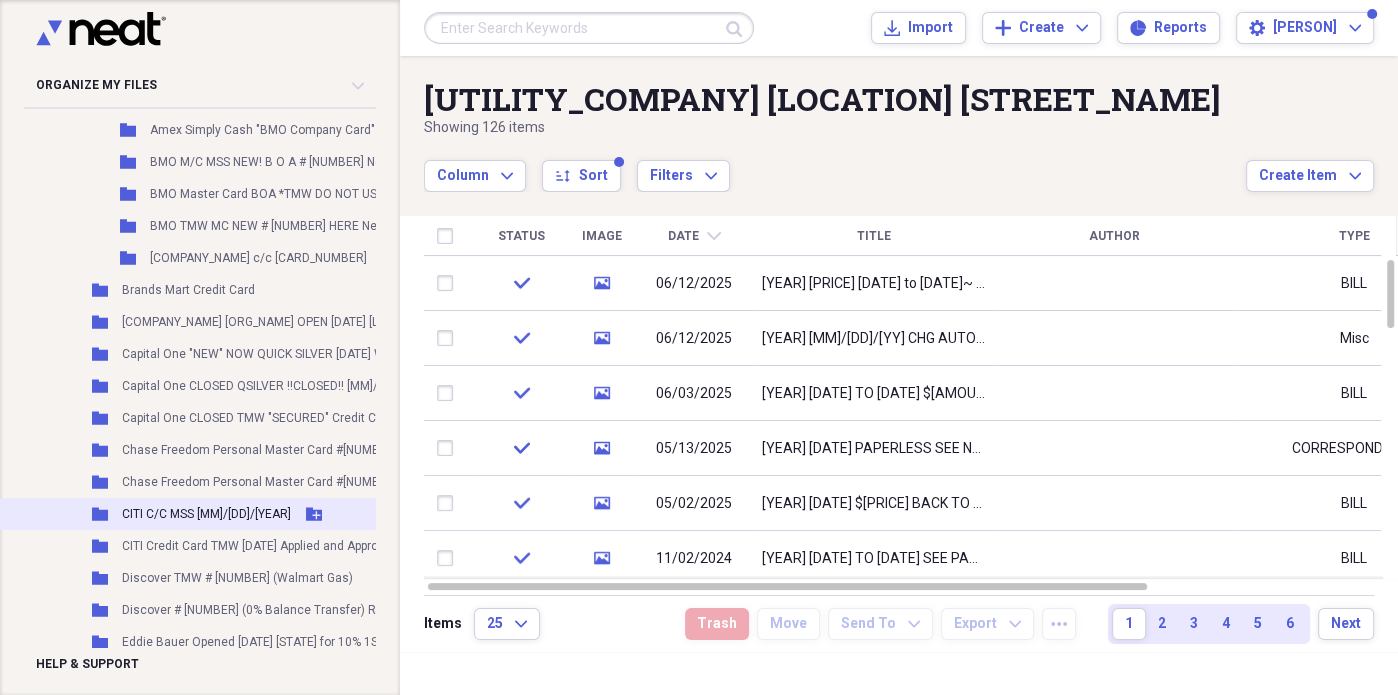 click on "CITI C/C MSS [MM]/[DD]/[YEAR]" at bounding box center (206, 514) 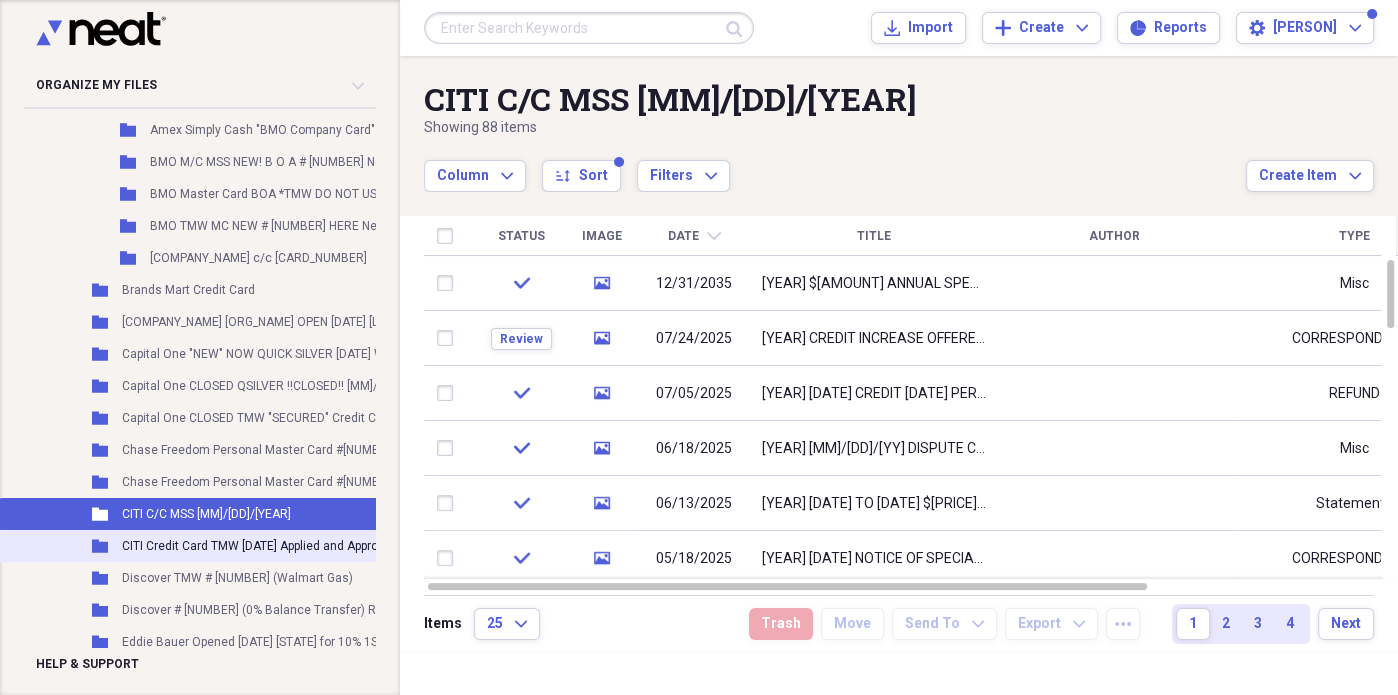 click on "CITI Credit Card TMW [DATE] Applied and Approved" at bounding box center (260, 546) 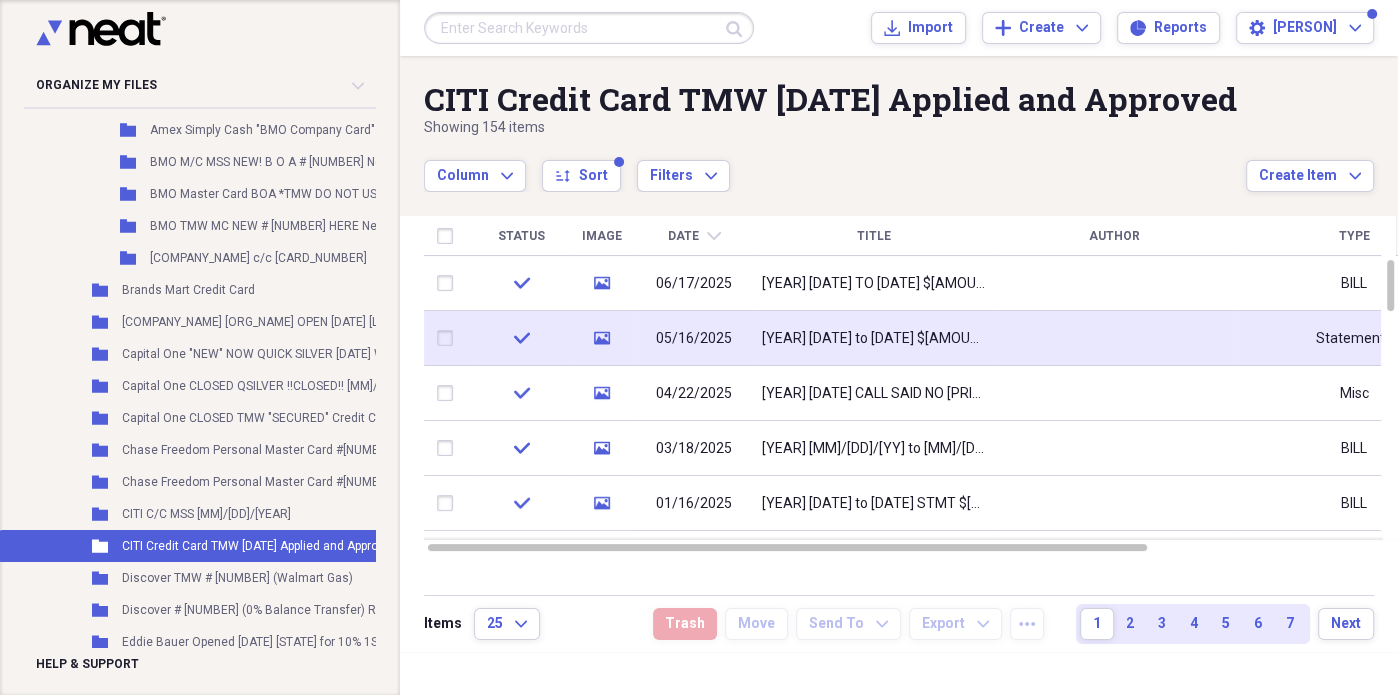 click on "media" at bounding box center [601, 338] 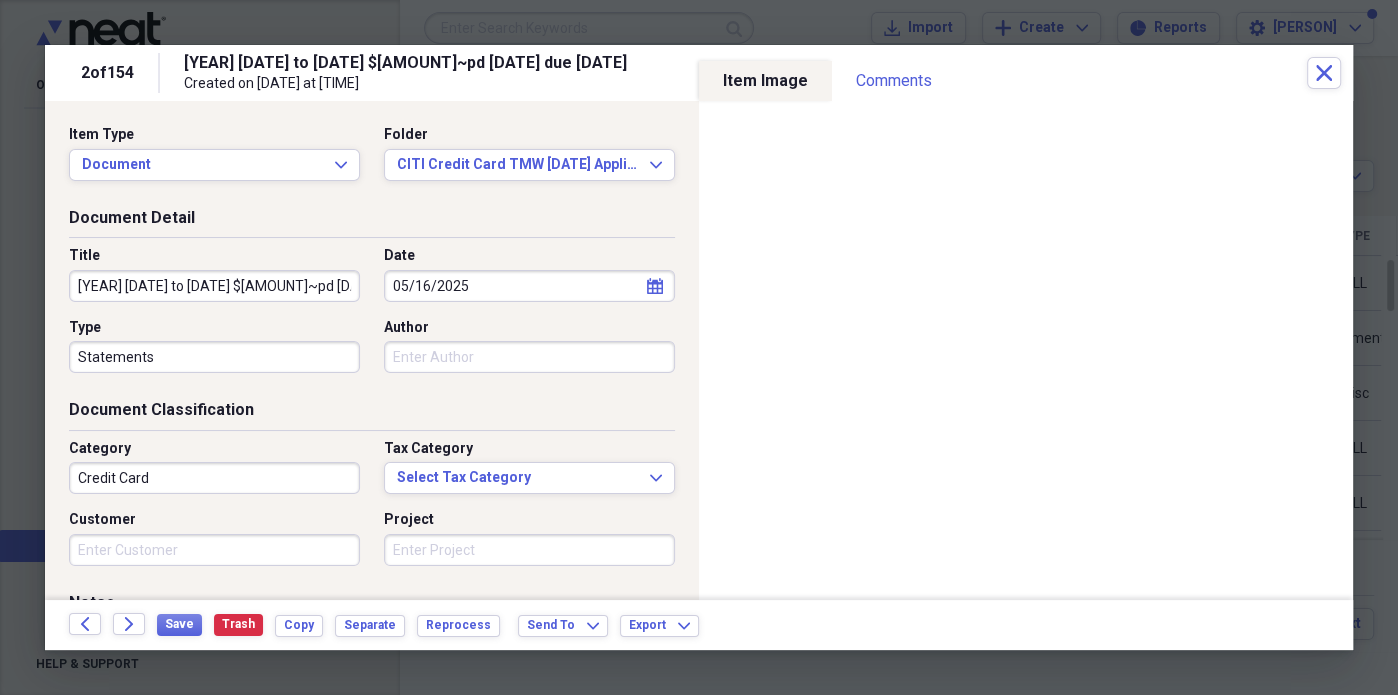 click on "Author" at bounding box center [529, 328] 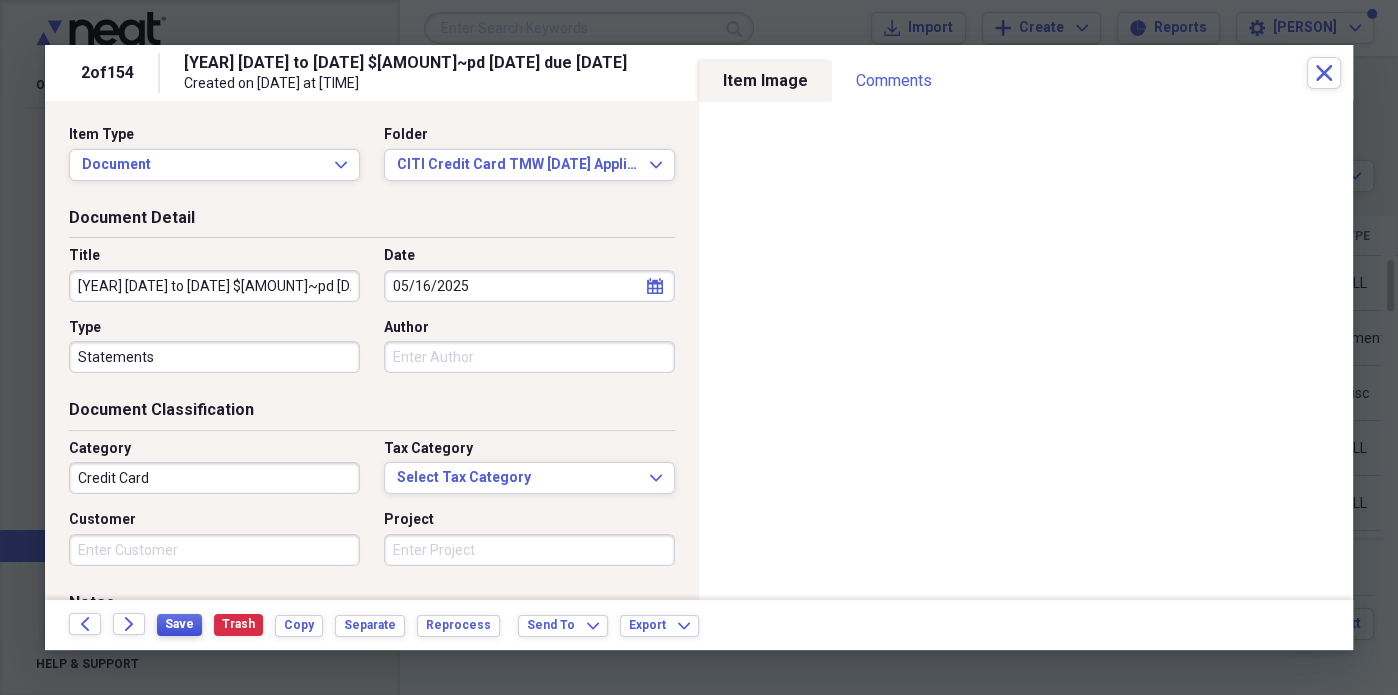 click on "Save" at bounding box center (179, 624) 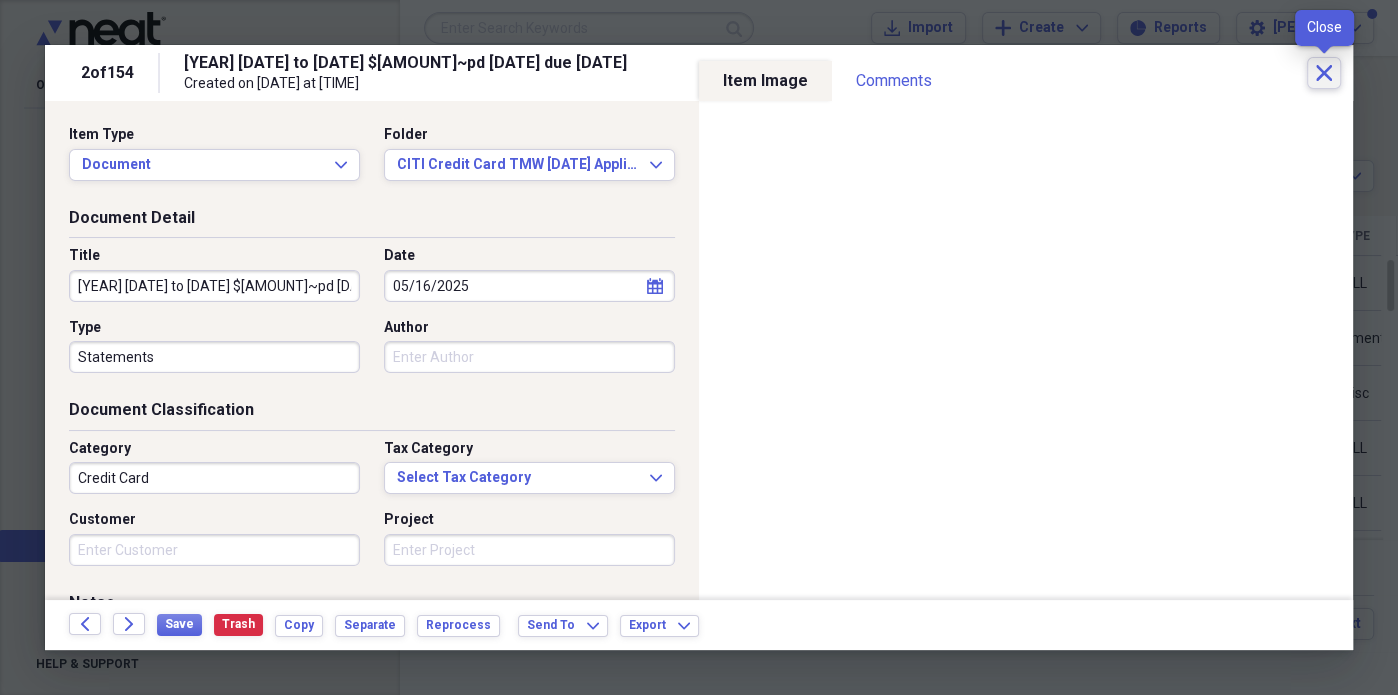 click on "Close" 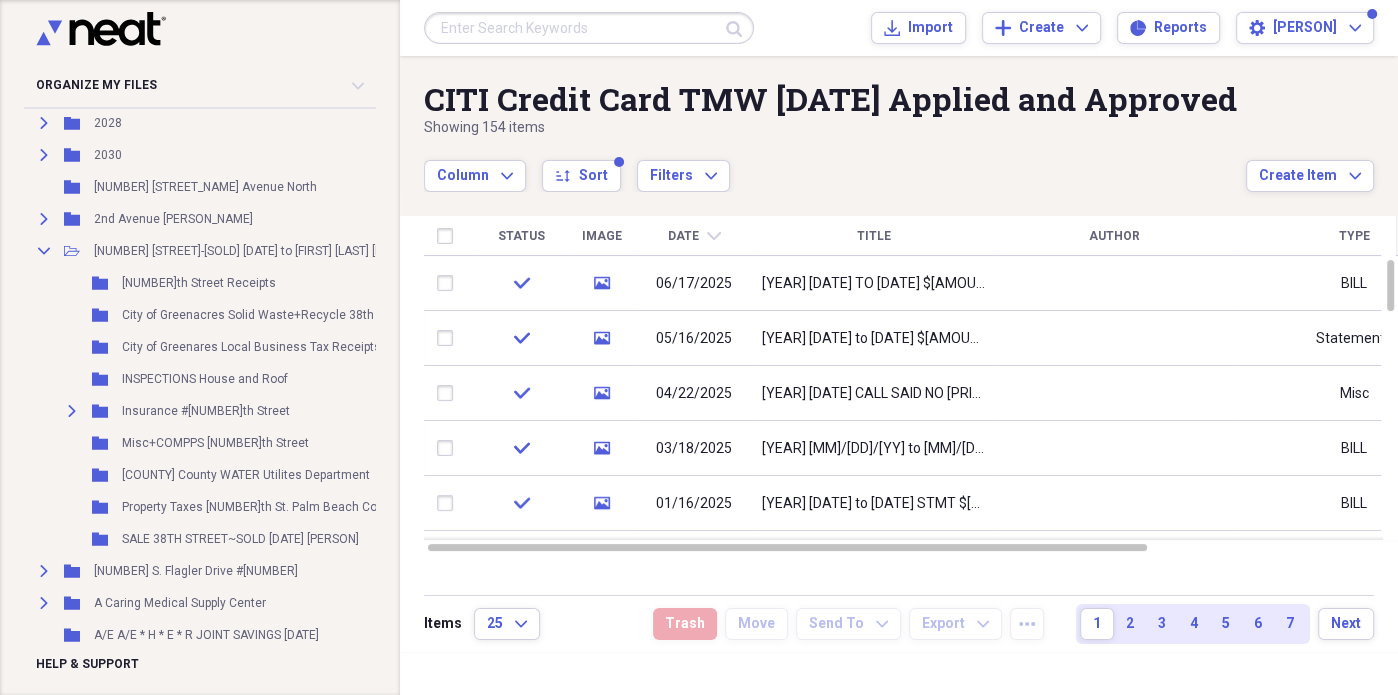 scroll, scrollTop: 1888, scrollLeft: 0, axis: vertical 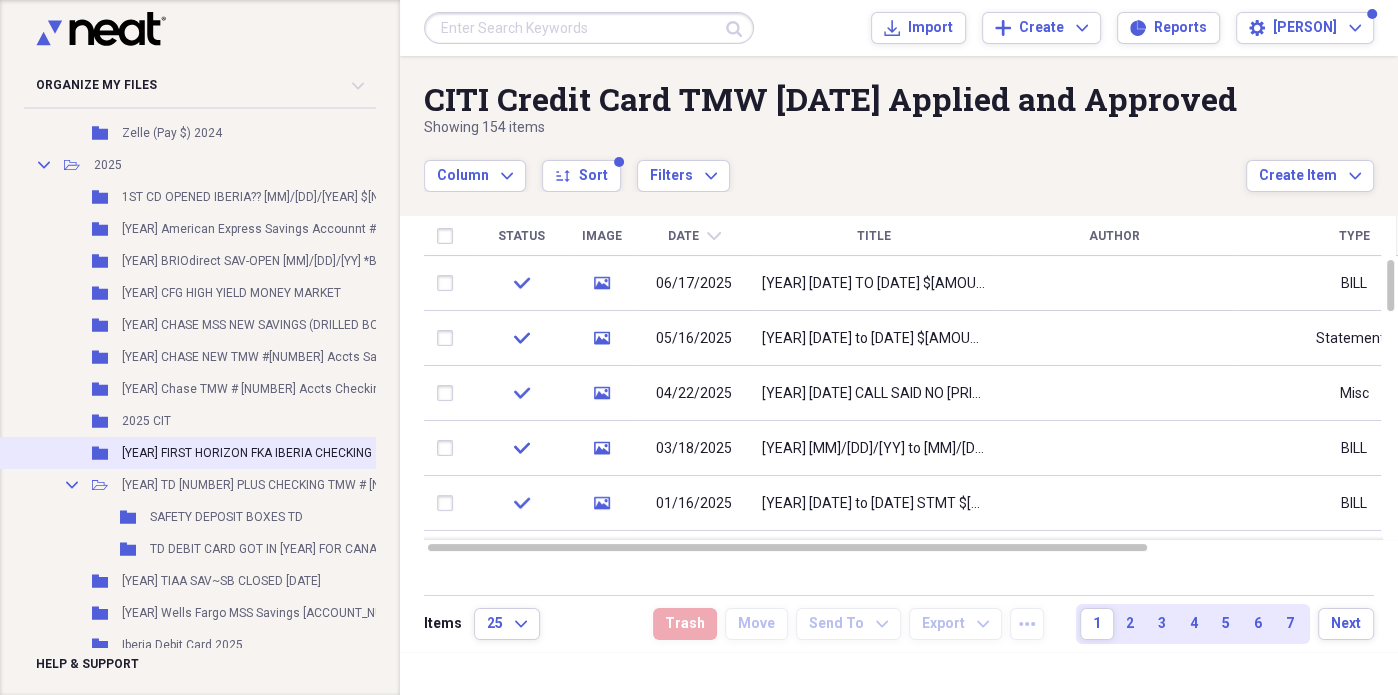 click on "[YEAR] FIRST HORIZON FKA IBERIA CHECKING" at bounding box center [247, 453] 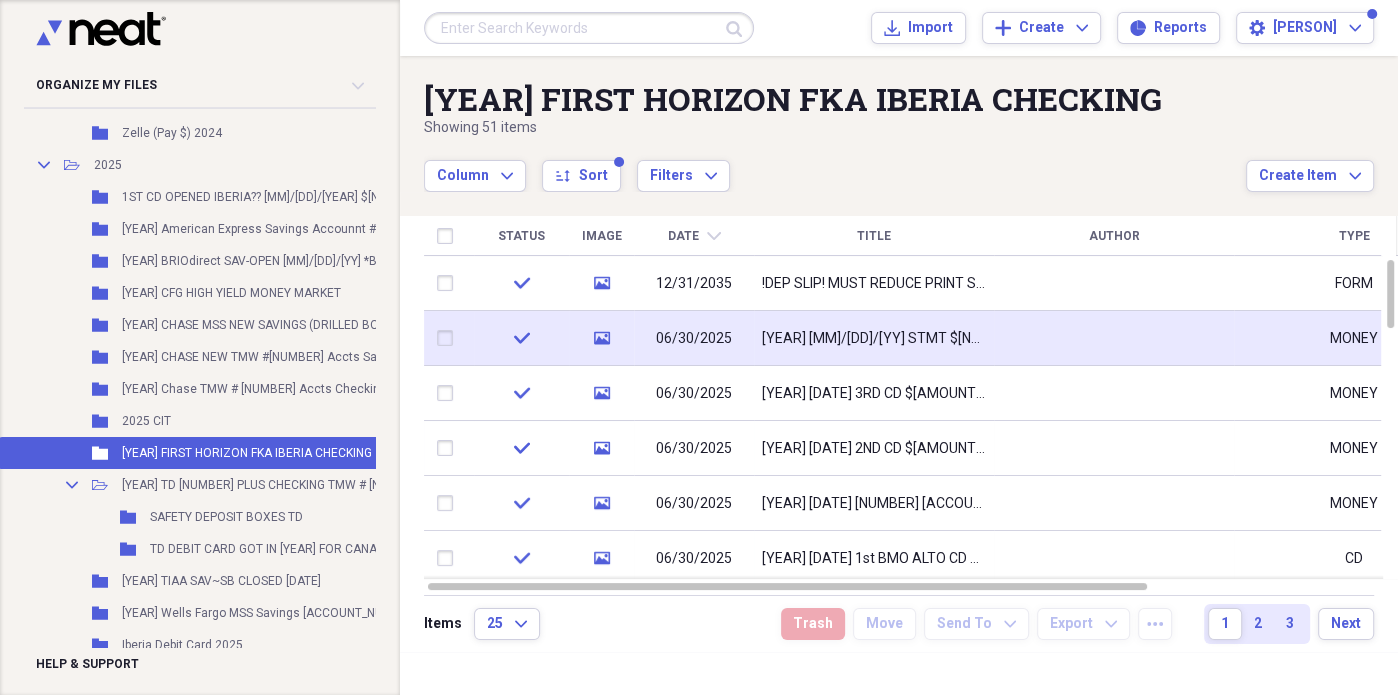 click on "[YEAR] [MM]/[DD]/[YY] STMT $[NUMBER].[NUMBER] AUTO DEPO 1ST HROIZON" at bounding box center (874, 339) 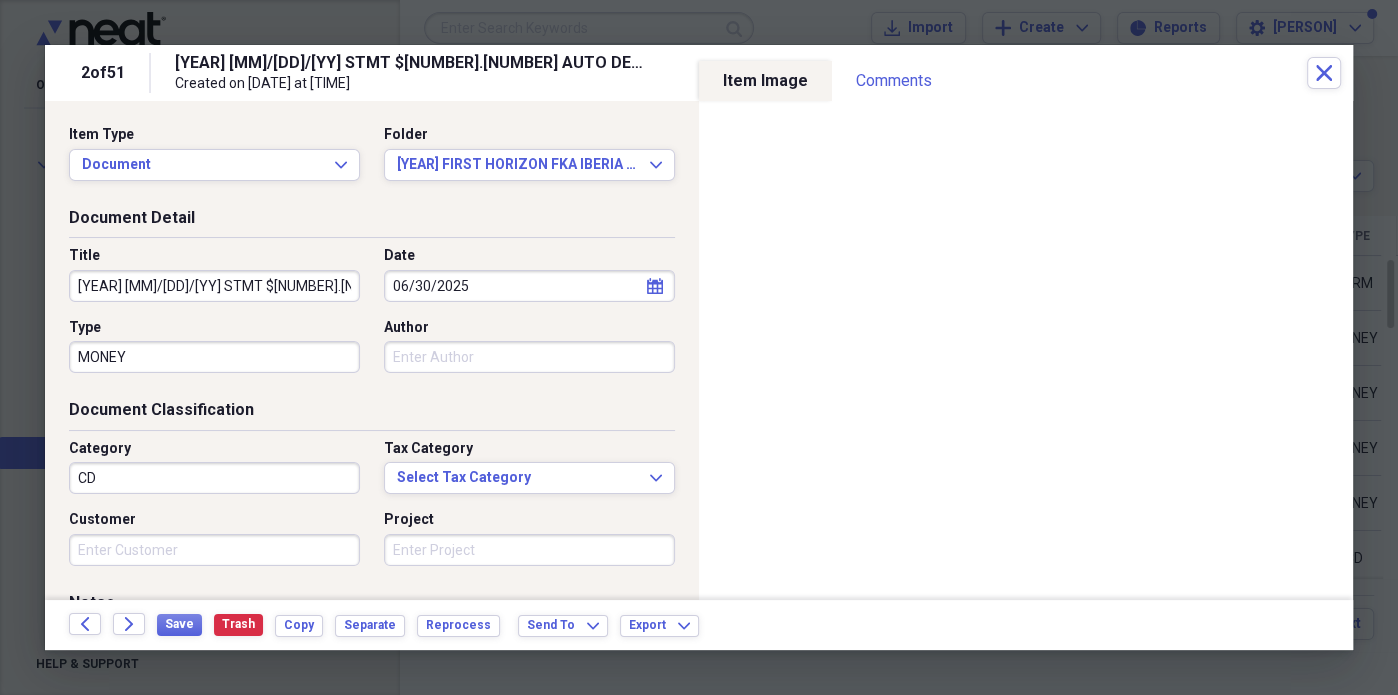 click on "[YEAR] [MM]/[DD]/[YY] STMT $[NUMBER].[NUMBER] AUTO DEPO 1ST HROIZON" at bounding box center (214, 286) 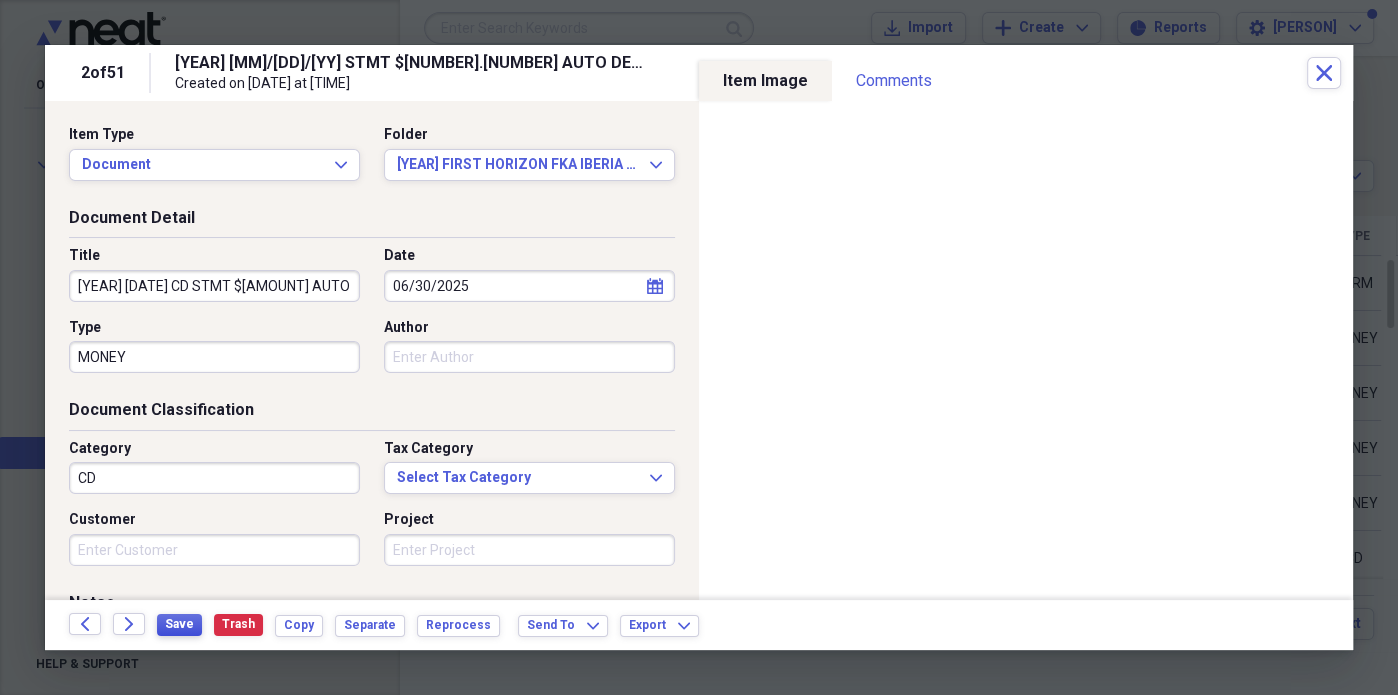 click on "Save" at bounding box center (179, 624) 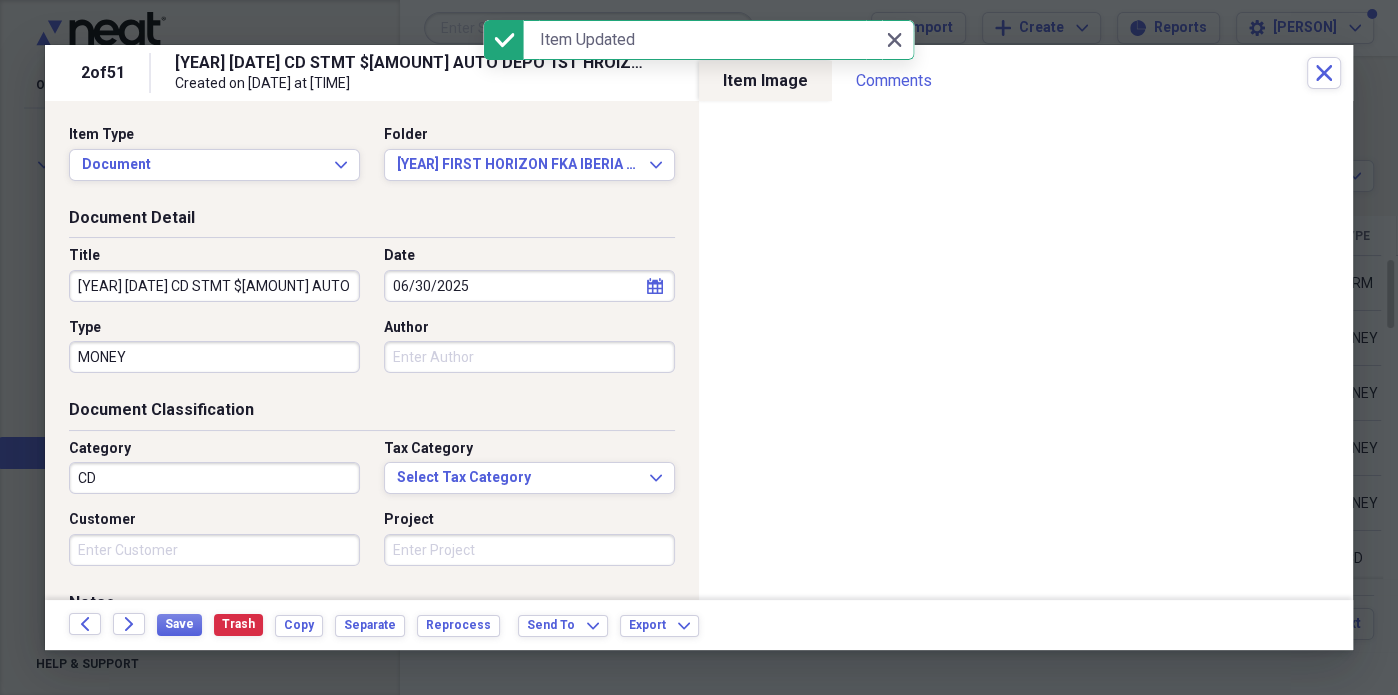 click on "[YEAR] [DATE] CD STMT $[AMOUNT] AUTO DEPO 1ST HROIZON" at bounding box center [214, 286] 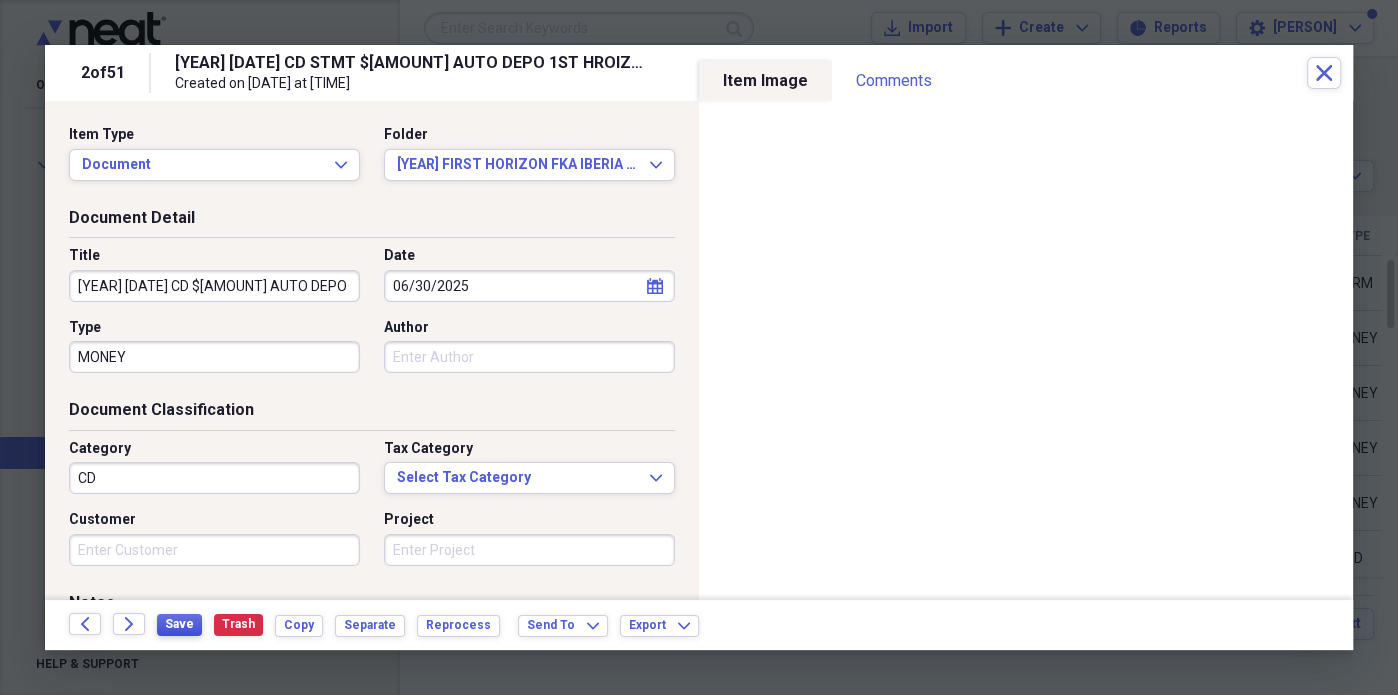type on "[YEAR] [DATE] CD $[AMOUNT] AUTO DEPO 1ST HROIZON" 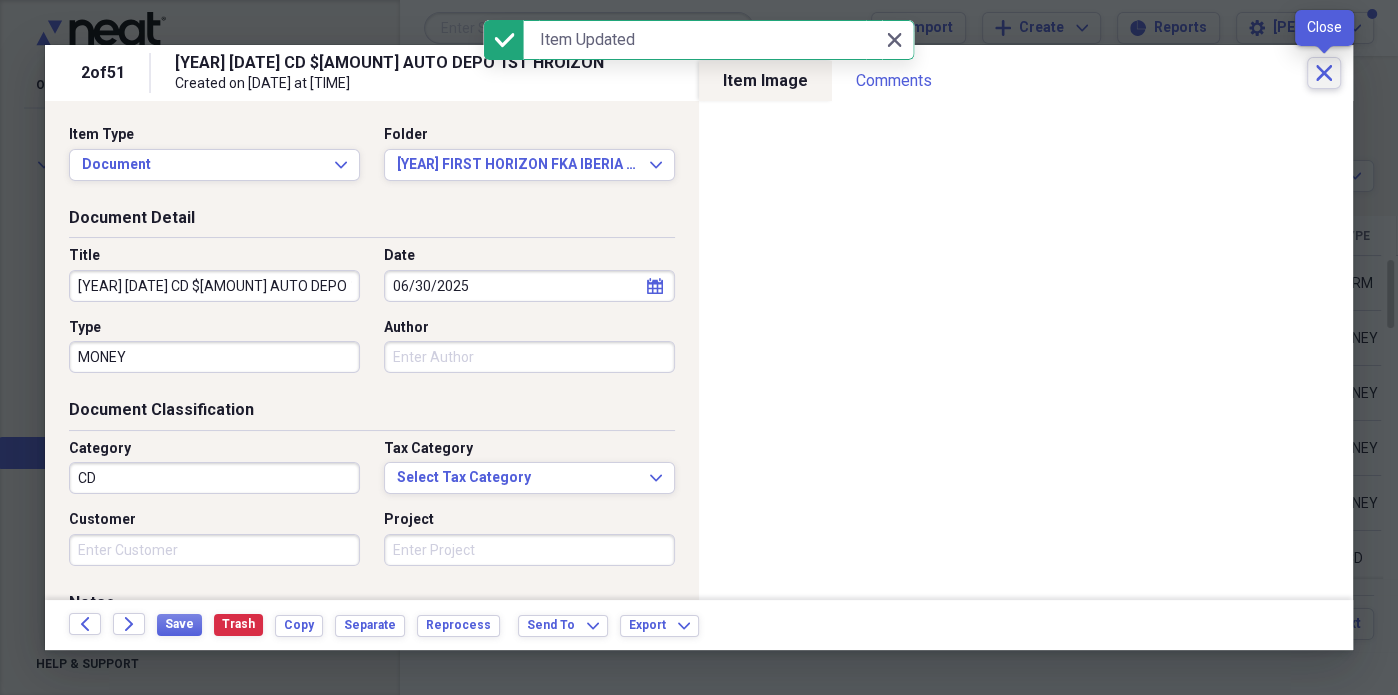 click on "Close" 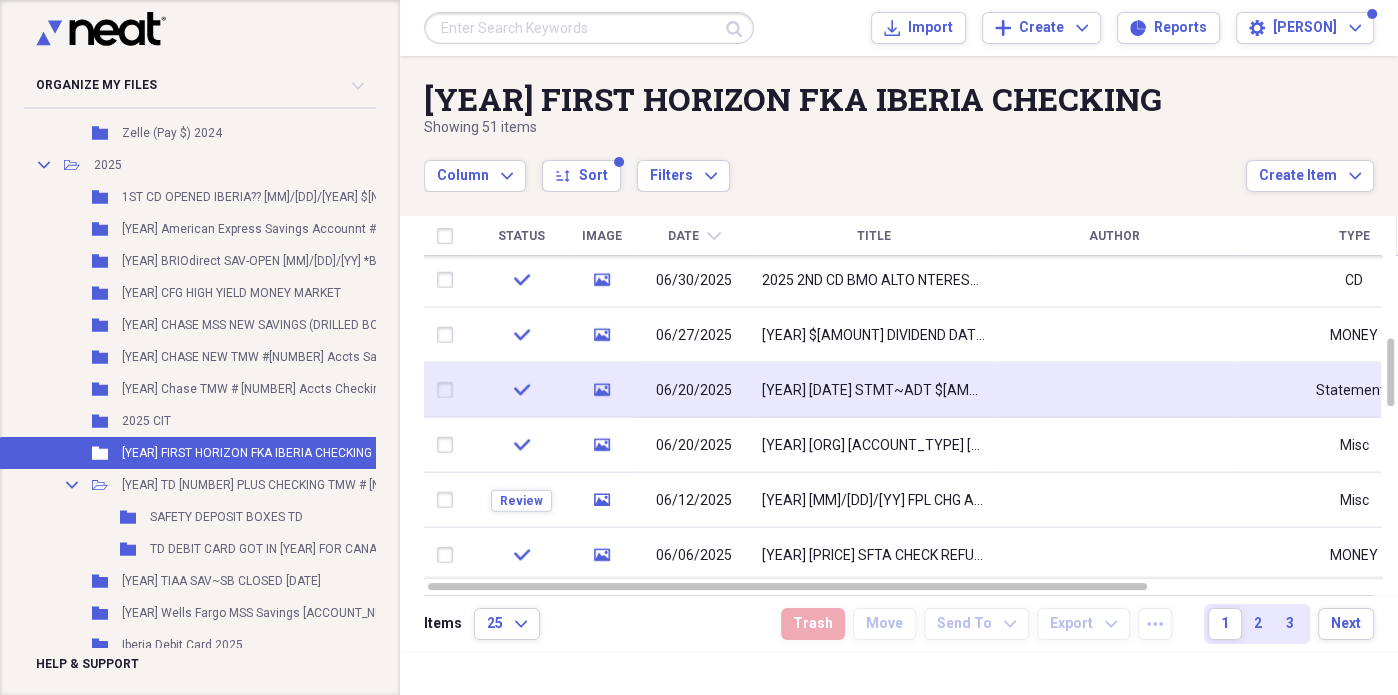 click on "[YEAR] [DATE] STMT~ADT $[AMOUNT]~SEE [NAME]'S TRUST MONIES TOP STMT" at bounding box center [874, 390] 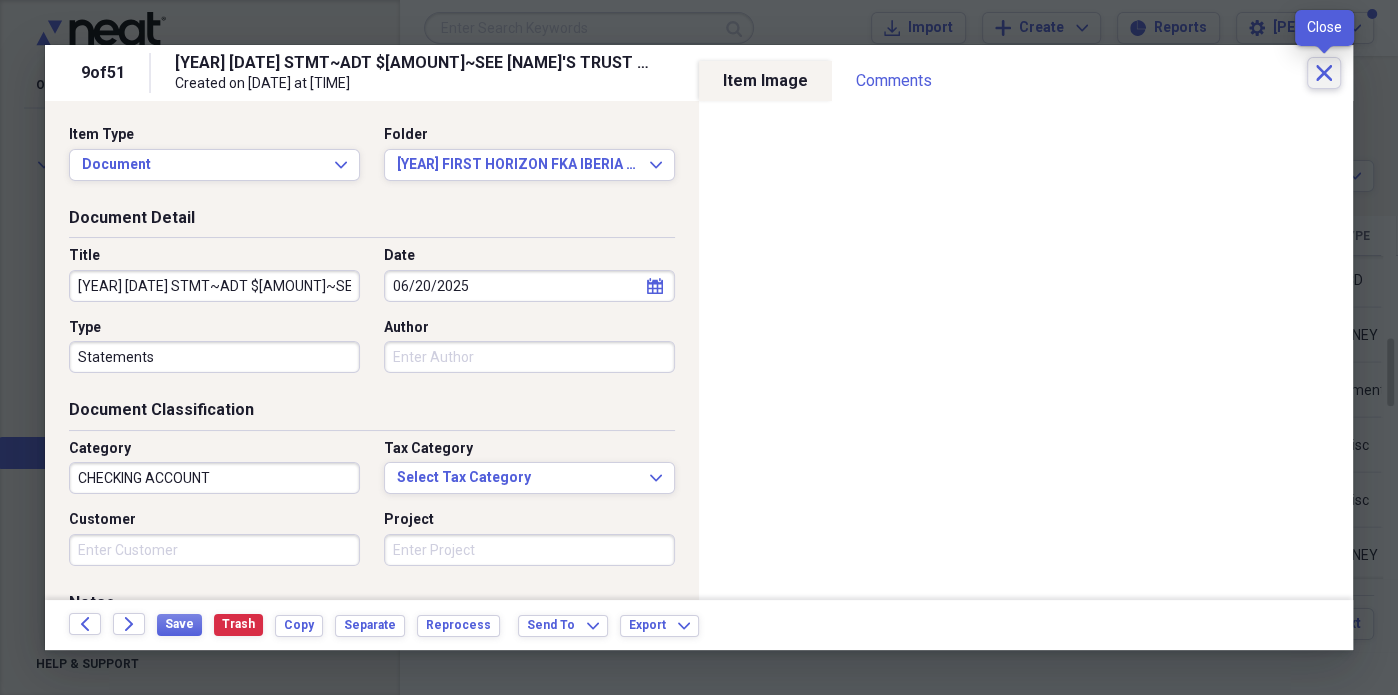 click 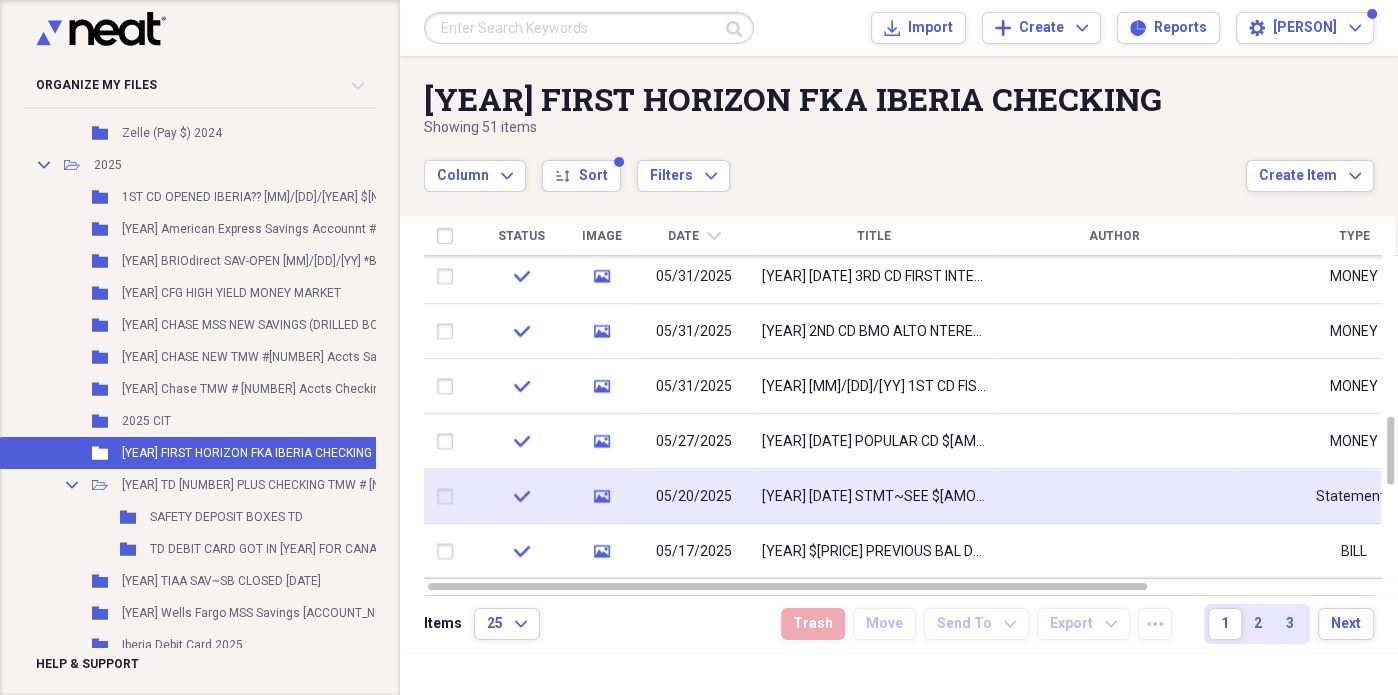 click on "[YEAR] [DATE] STMT~SEE $[AMOUNT] HUD [DATE] SALE #[NUMBER] [DATE] "FINALLY" TRF'D FROM 1ST HORIZON TO CFG M/M ACCT" at bounding box center [874, 497] 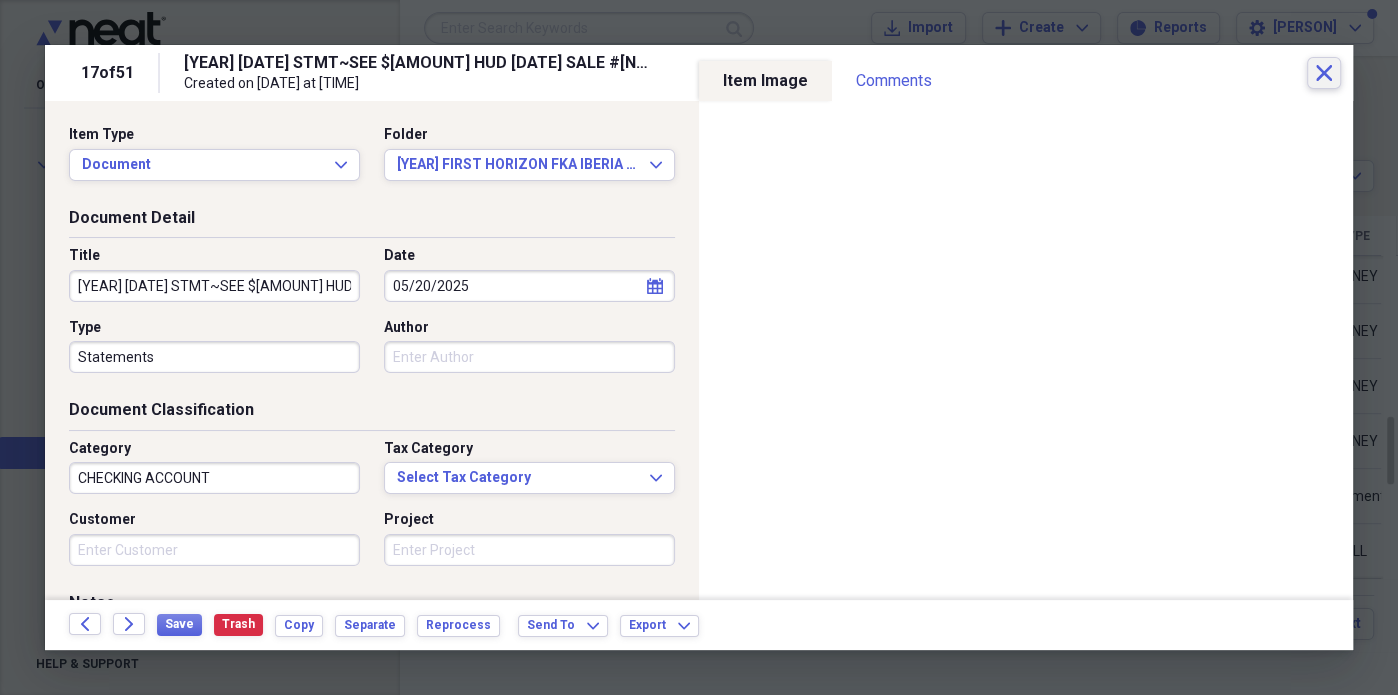 drag, startPoint x: 752, startPoint y: 600, endPoint x: 1320, endPoint y: 75, distance: 773.4656 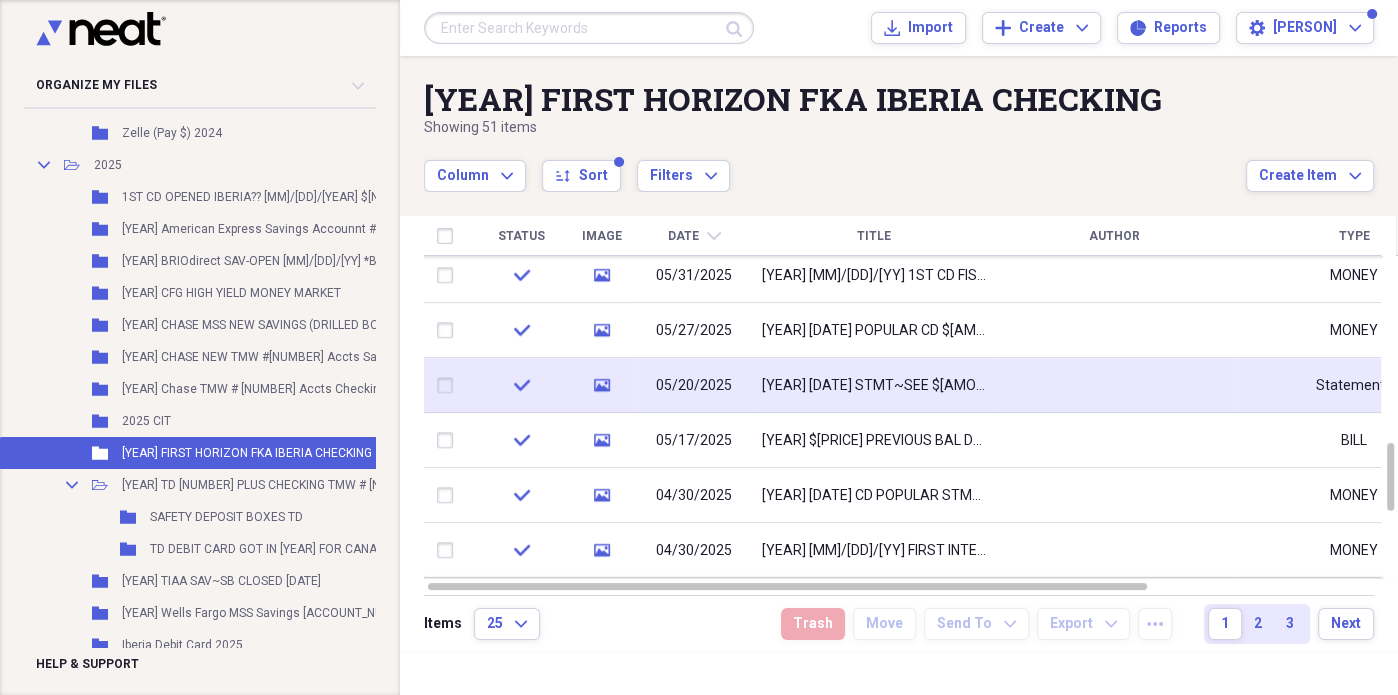 click on "[YEAR] [DATE] STMT~SEE $[AMOUNT] HUD [DATE] SALE #[NUMBER] [DATE] "FINALLY" TRF'D FROM 1ST HORIZON TO CFG M/M ACCT" at bounding box center [874, 386] 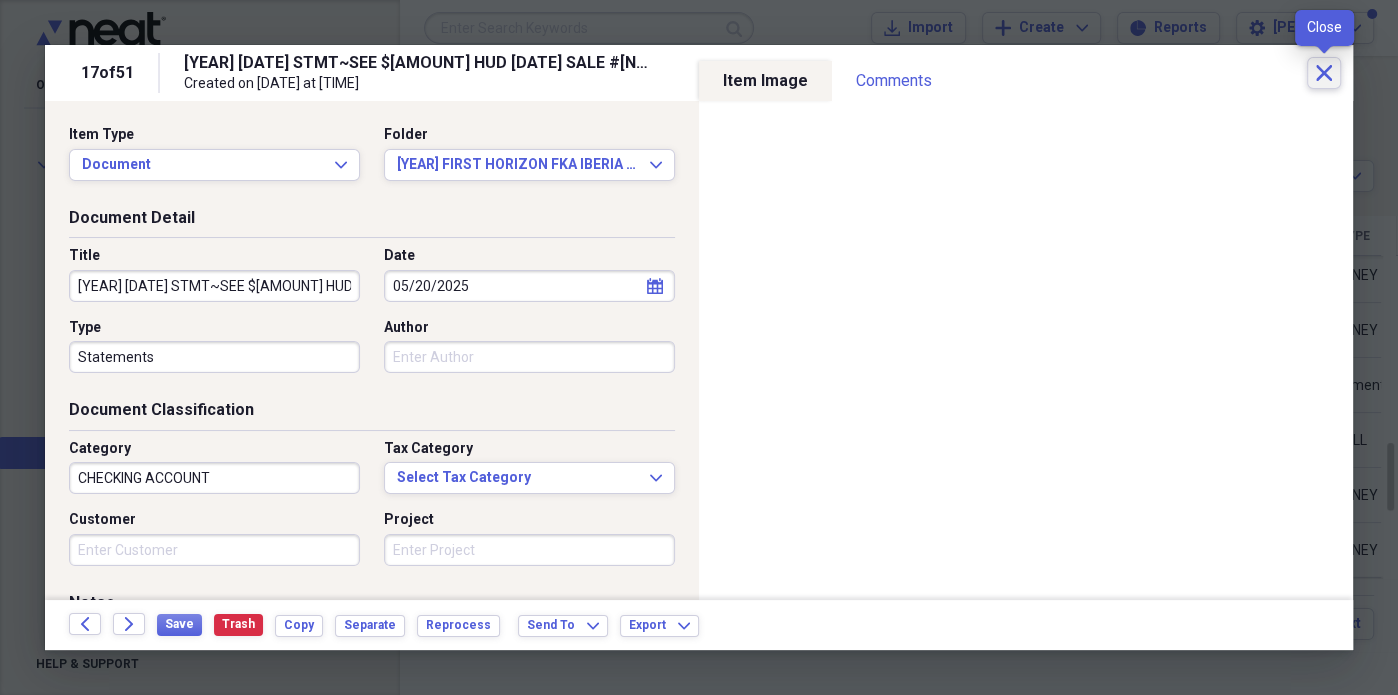 click on "Close" 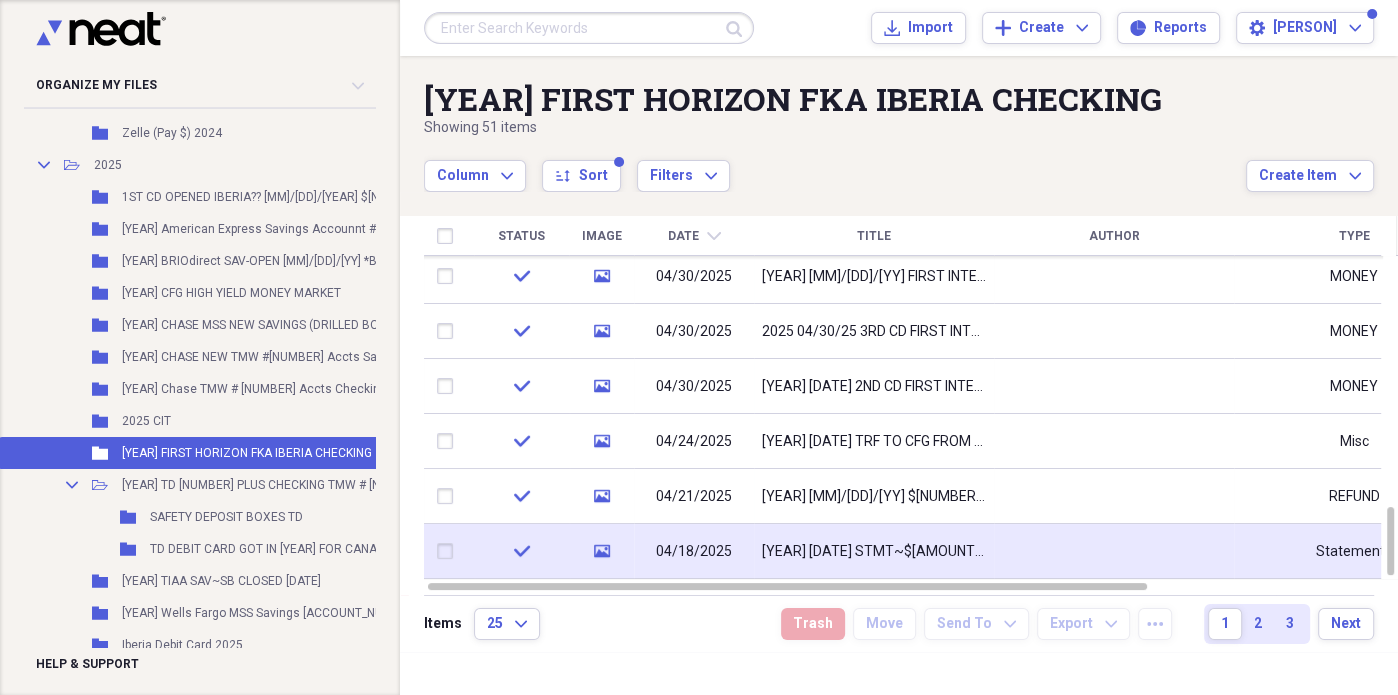 click on "[YEAR] [DATE] STMT~$[AMOUNT] PD SYNCHRONY C/C 2X"S [DATE]+[DATE]!~ADT $[AMOUNT]~SEE TOP FRONTIER TRUCK INFO" at bounding box center (874, 552) 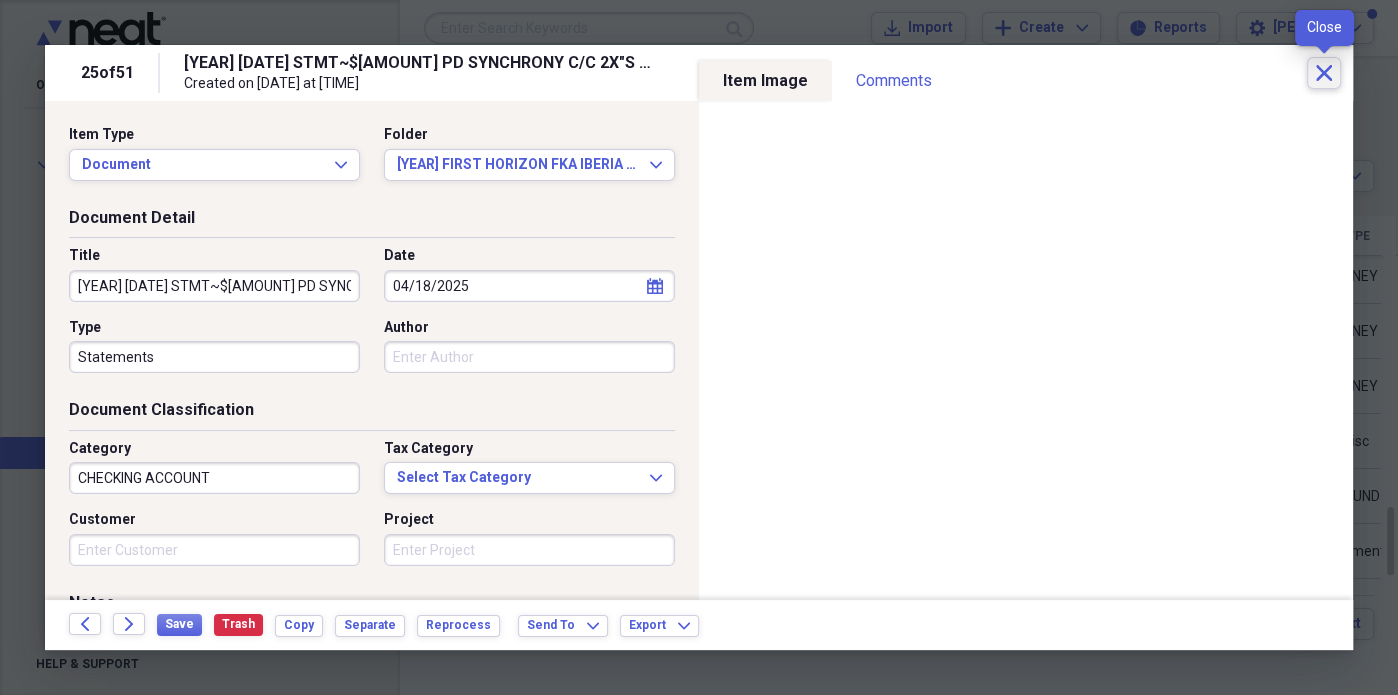 click on "Close" 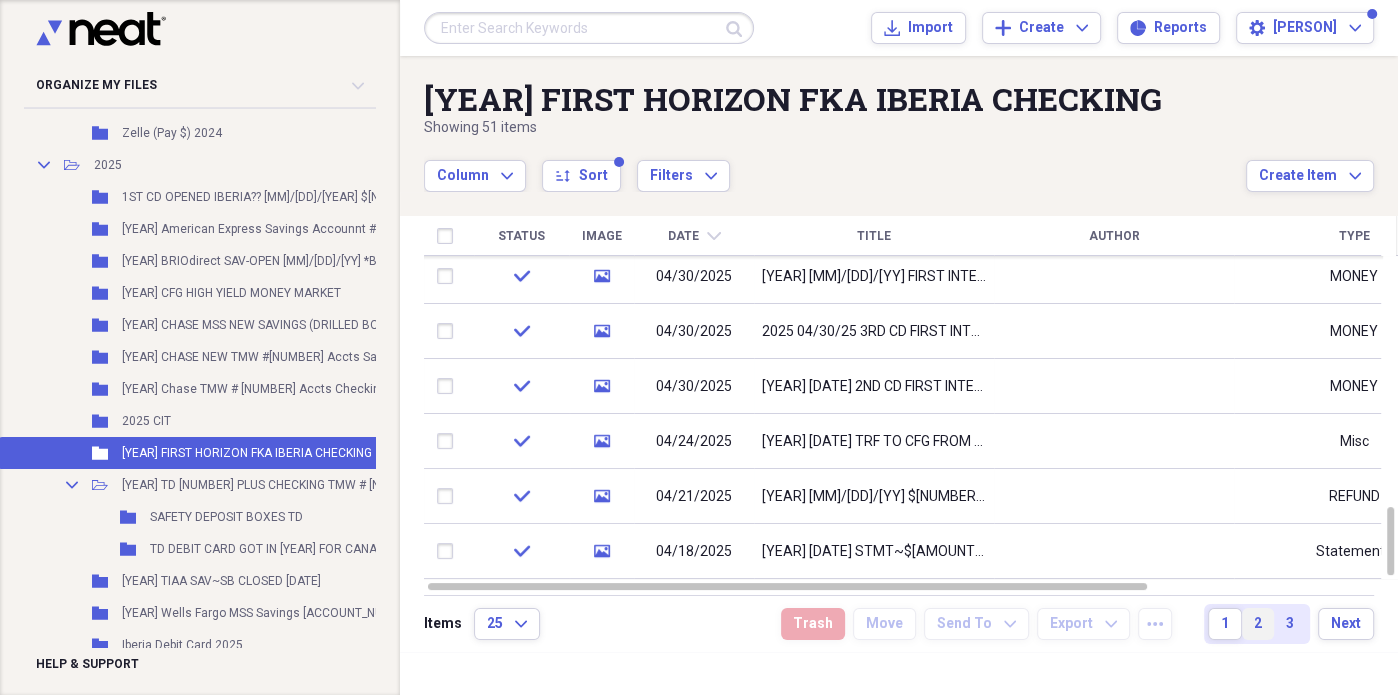 click on "2" at bounding box center [1258, 624] 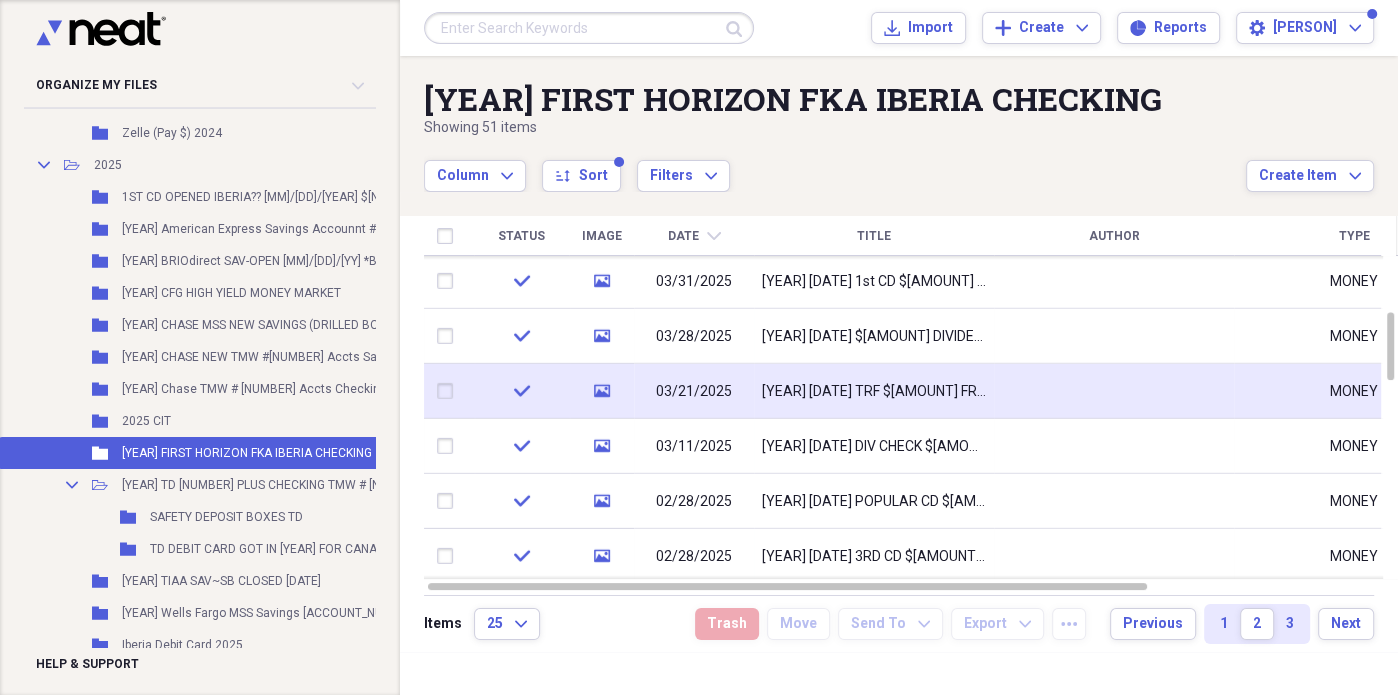 click on "[YEAR] [DATE] TRF $[AMOUNT] FROM CHASE CHECKING TO 1ST HORIZON~[DATE] [NAME]'S RENT HE DEP CHASE BC ME VACAY" at bounding box center [874, 391] 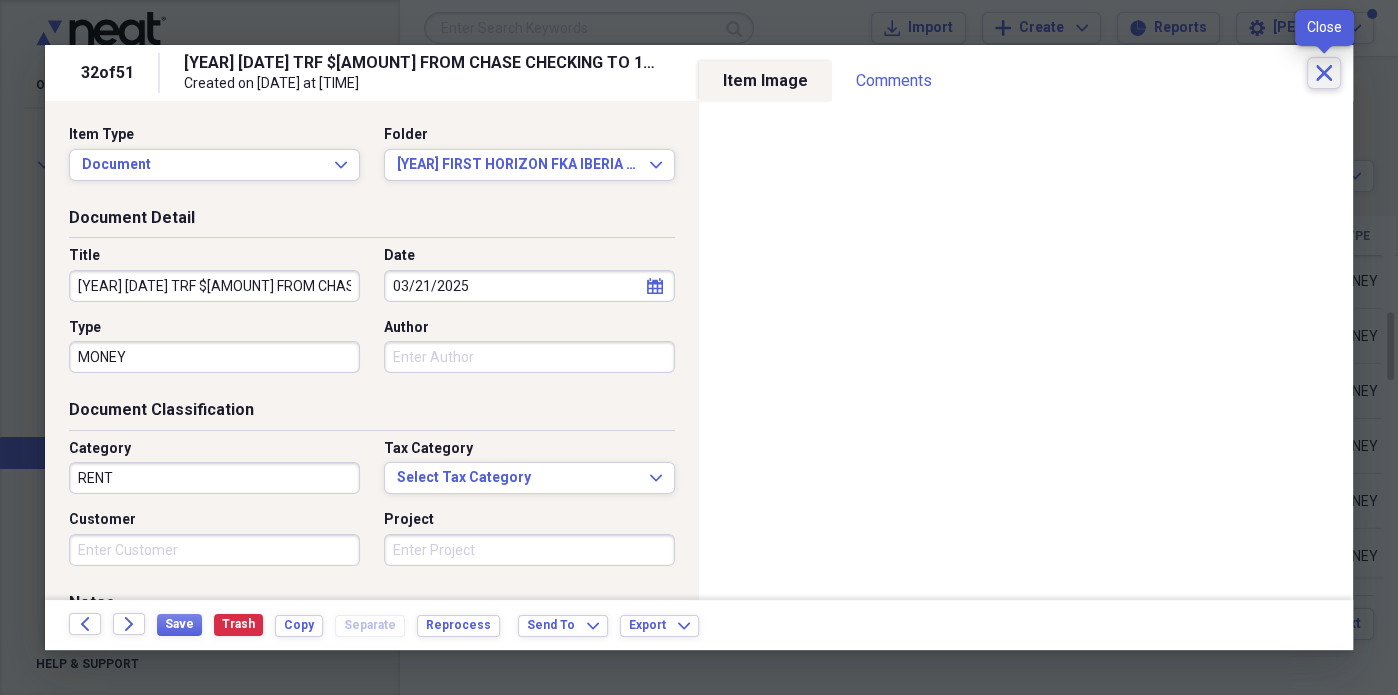 click 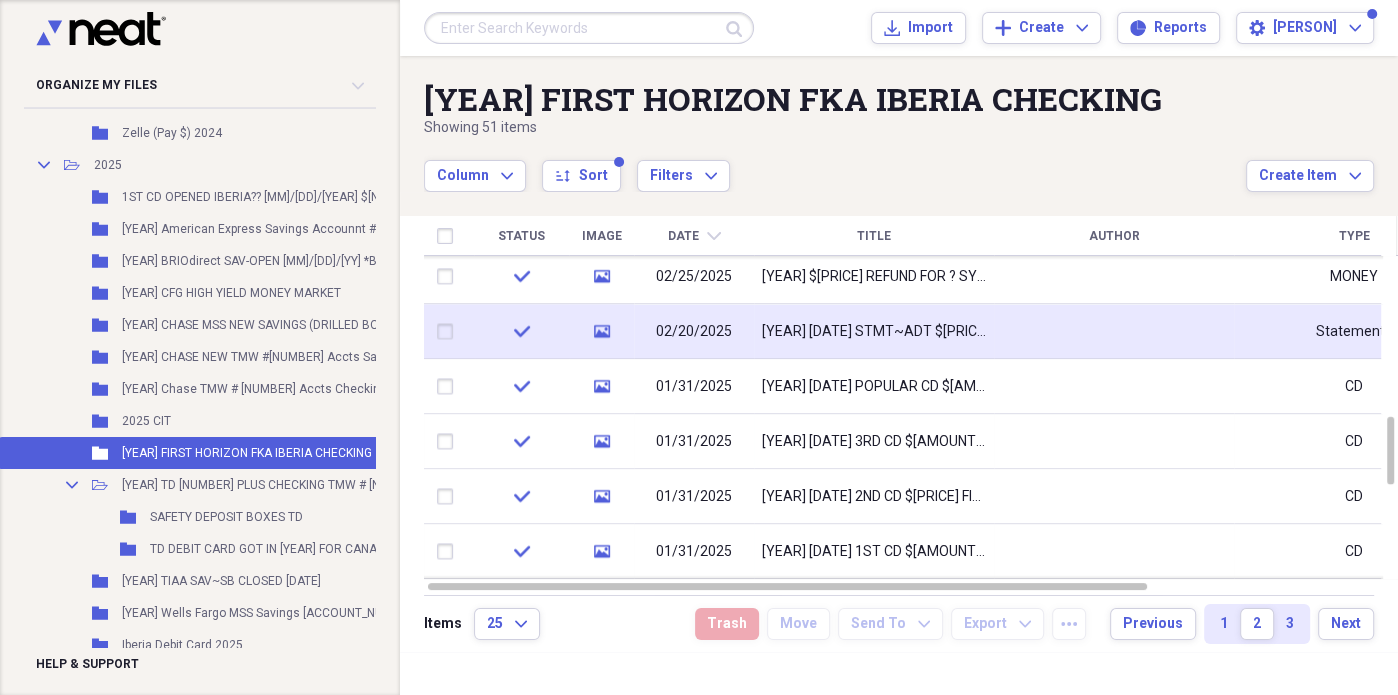 click on "[YEAR] [DATE] STMT~ADT $[PRICE]~$[PRICE] REFUND WIRE TRF FEE ([NUMBER]) FROM PREVIOUS STMT" at bounding box center [874, 332] 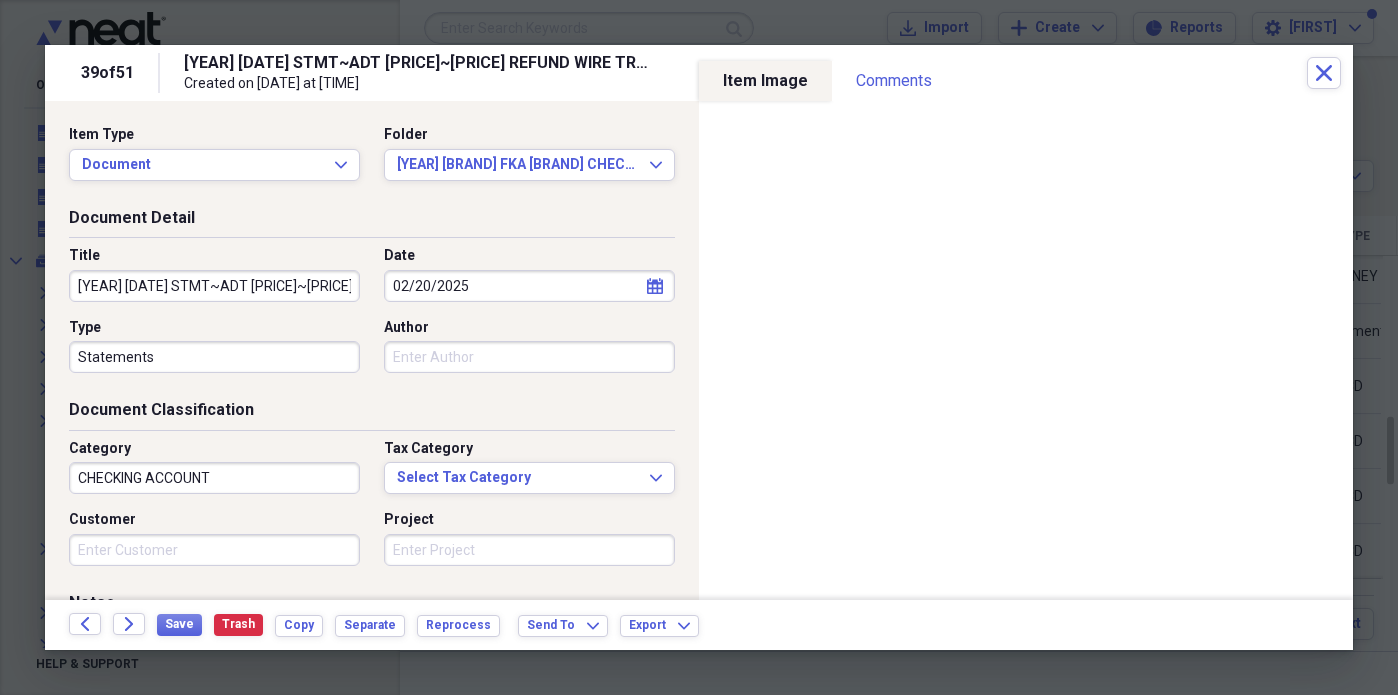 scroll, scrollTop: 0, scrollLeft: 0, axis: both 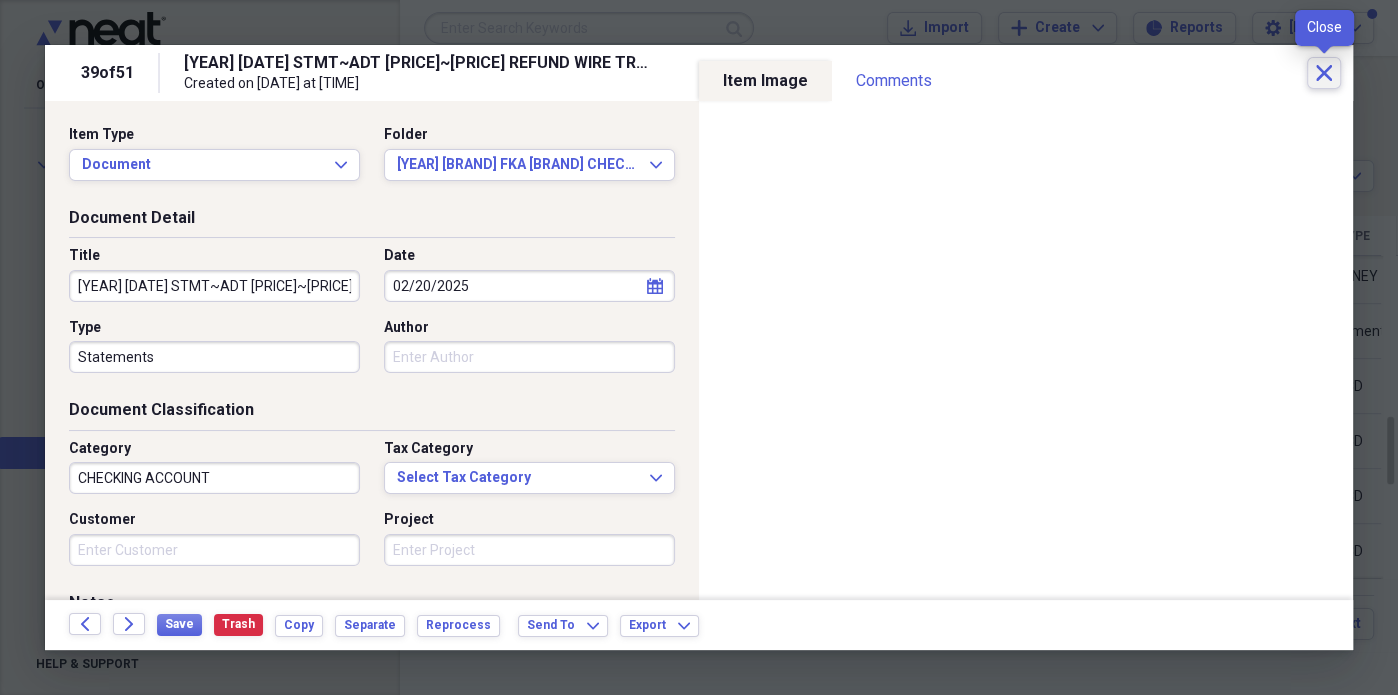 click 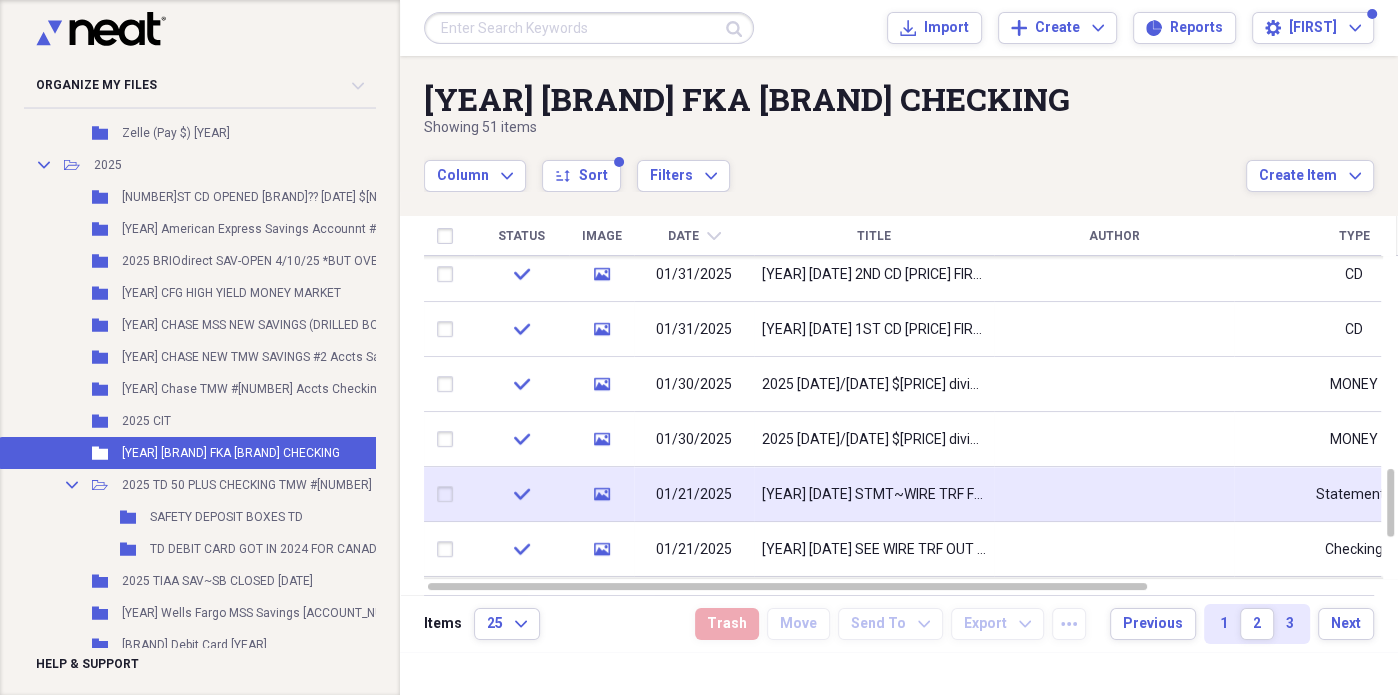 click on "[YEAR] [DATE] STMT~WIRE TRF FEE [DATE] BUT REFUNDED [DATE] ~WHY [PRICE] PYMT [ORG_NAME] CITI C/C~ADT [PRICE]" at bounding box center (874, 495) 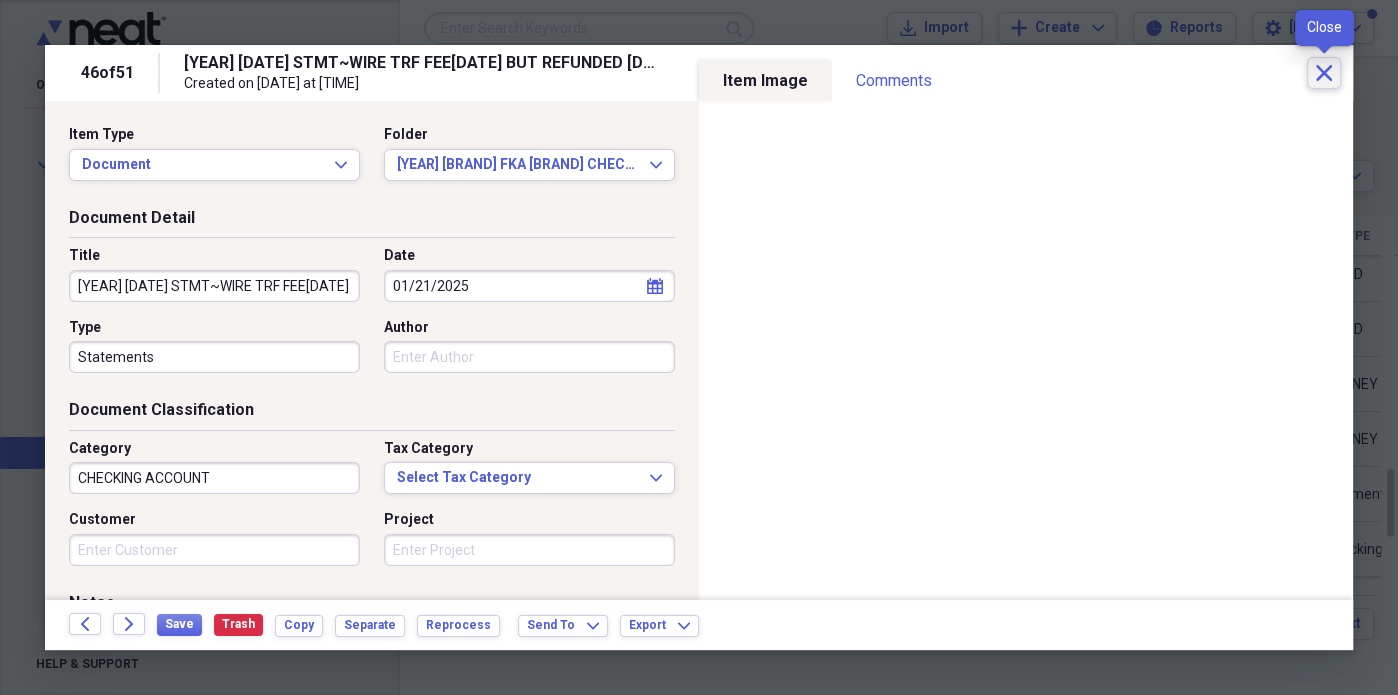 click 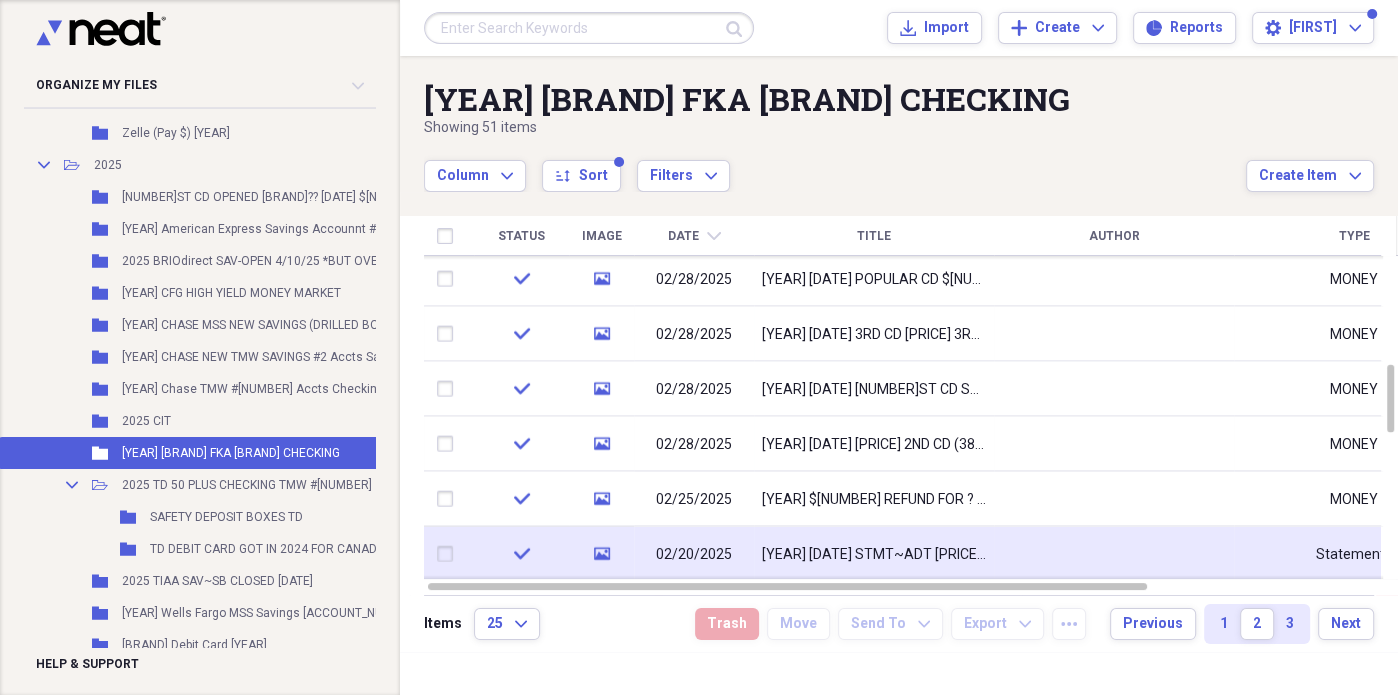 click on "[YEAR] [DATE] STMT~ADT $[PRICE]~$[PRICE] REFUND WIRE TRF FEE ([NUMBER]) FROM PREVIOUS STMT" at bounding box center [874, 554] 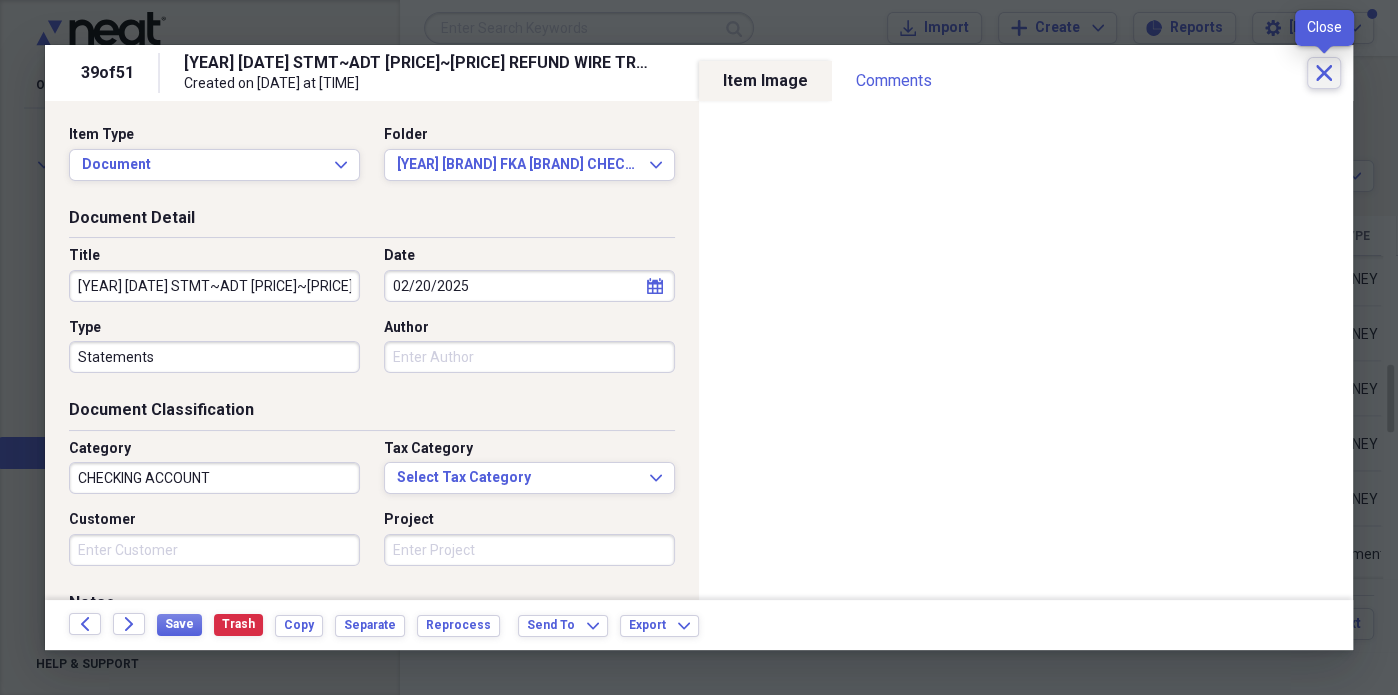 click on "Close" 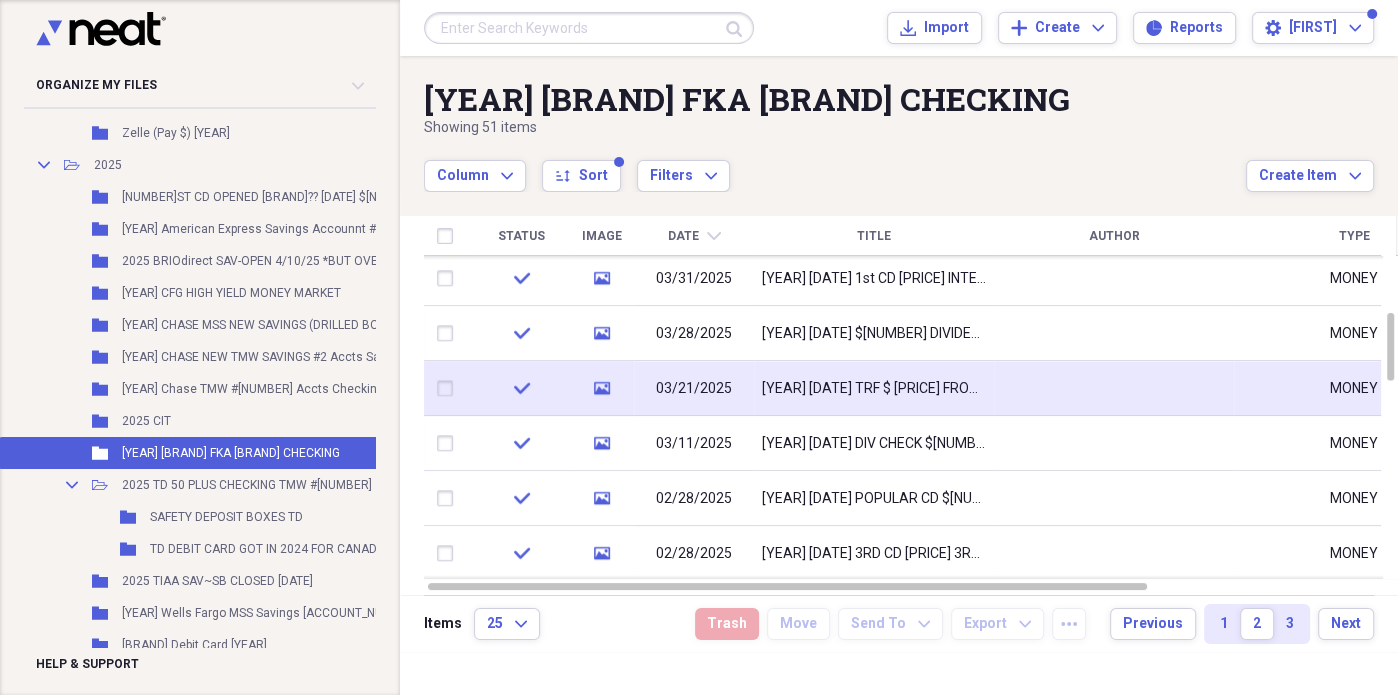 click on "[YEAR] [DATE] TRF $[AMOUNT] FROM CHASE CHECKING TO 1ST HORIZON~[DATE] [NAME]'S RENT HE DEP CHASE BC ME VACAY" at bounding box center [874, 389] 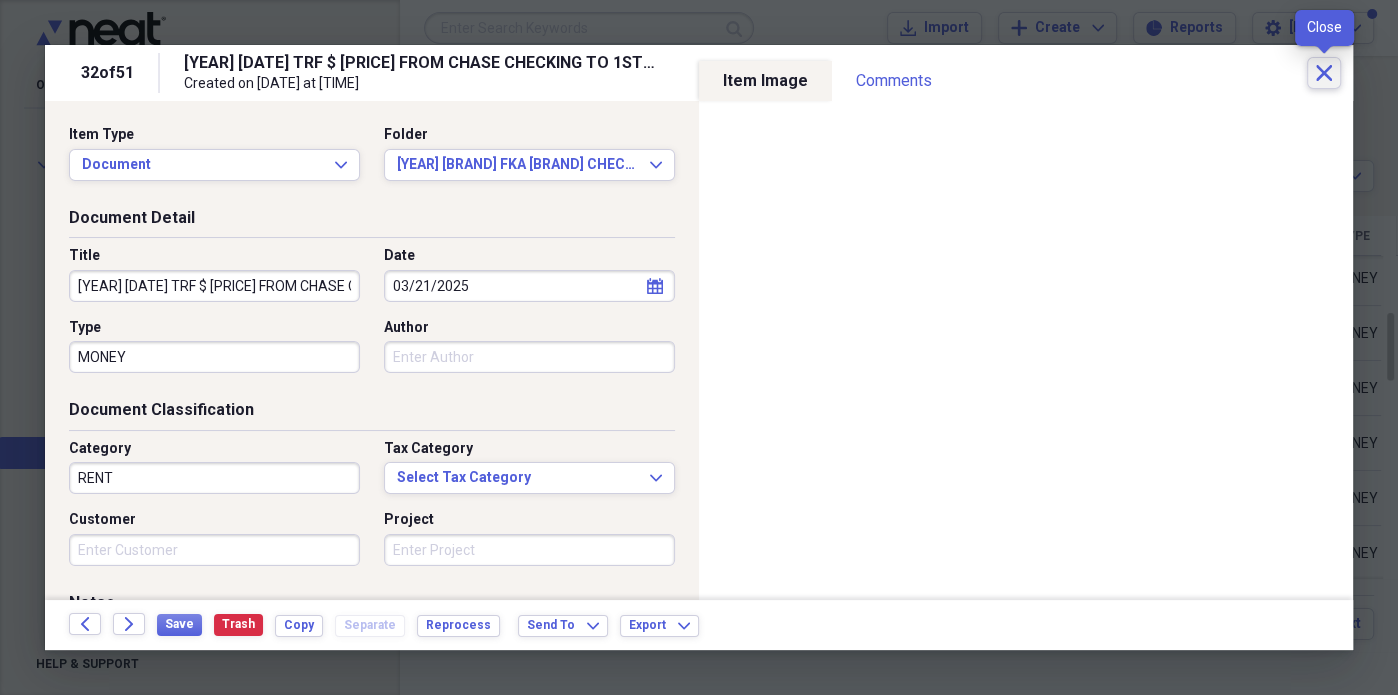 click 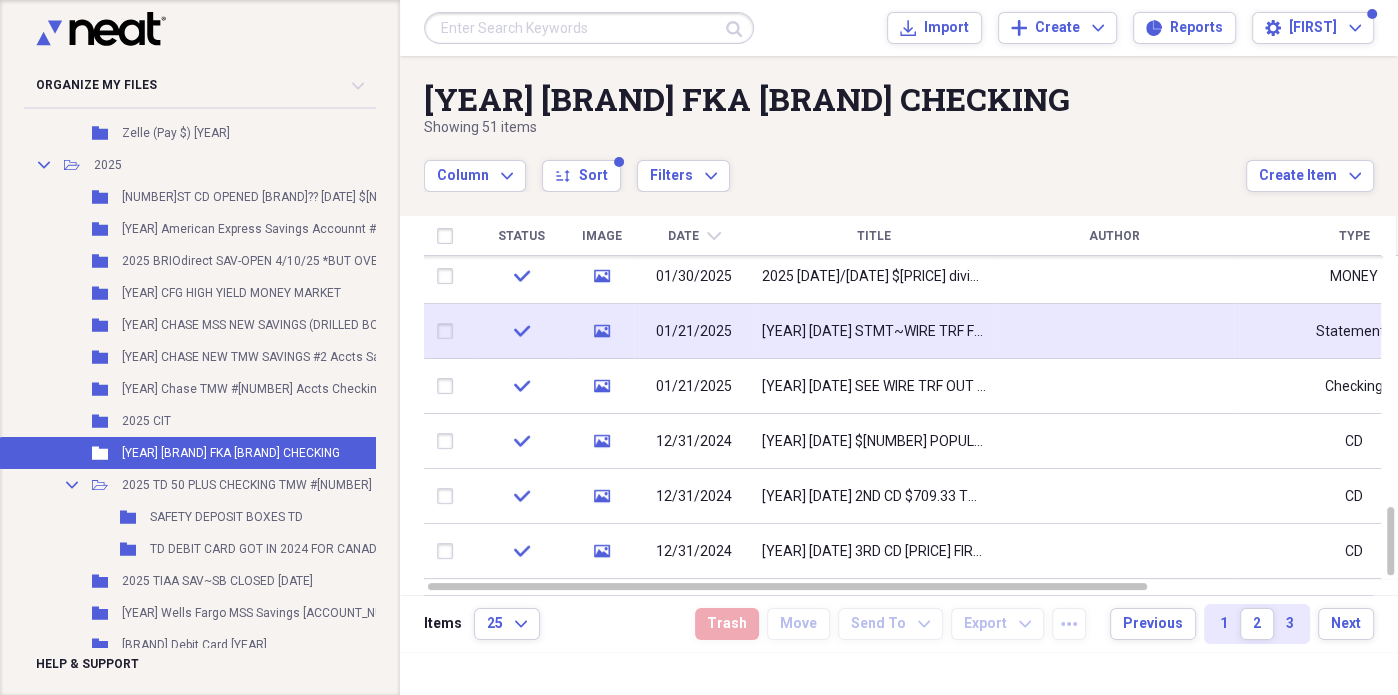 click at bounding box center [1114, 331] 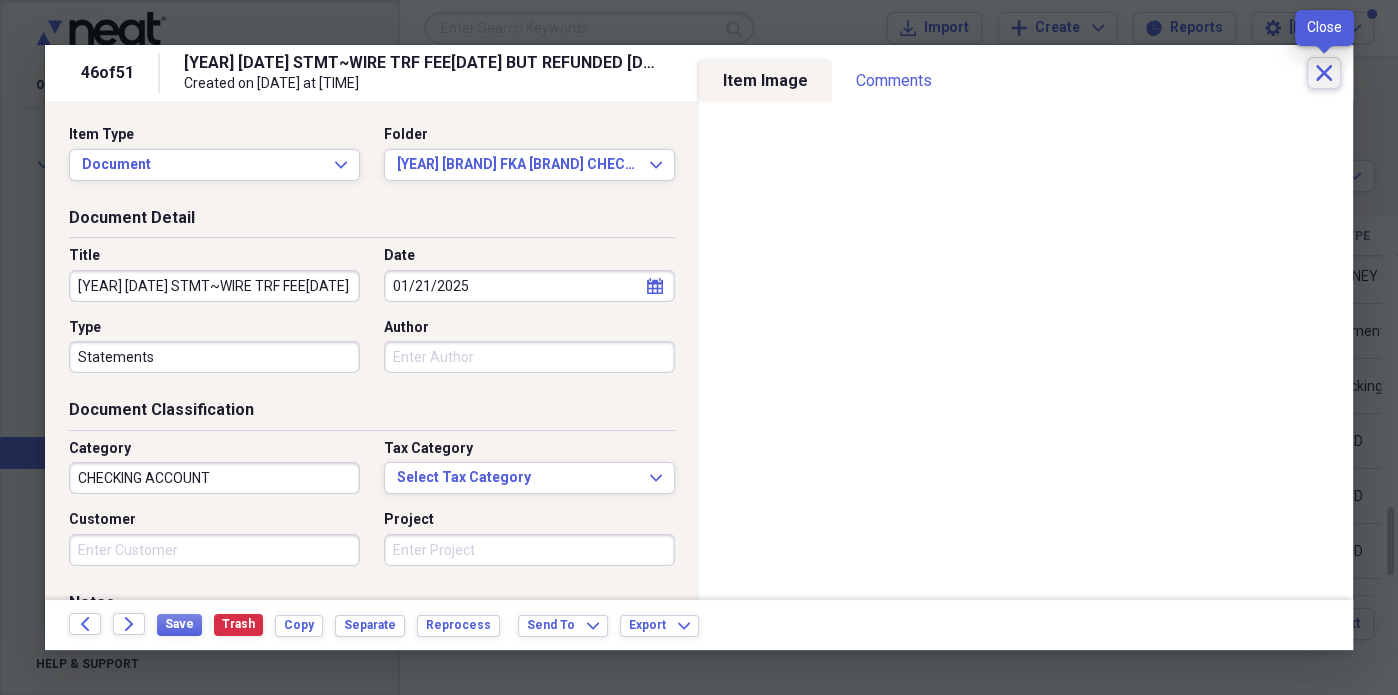 click 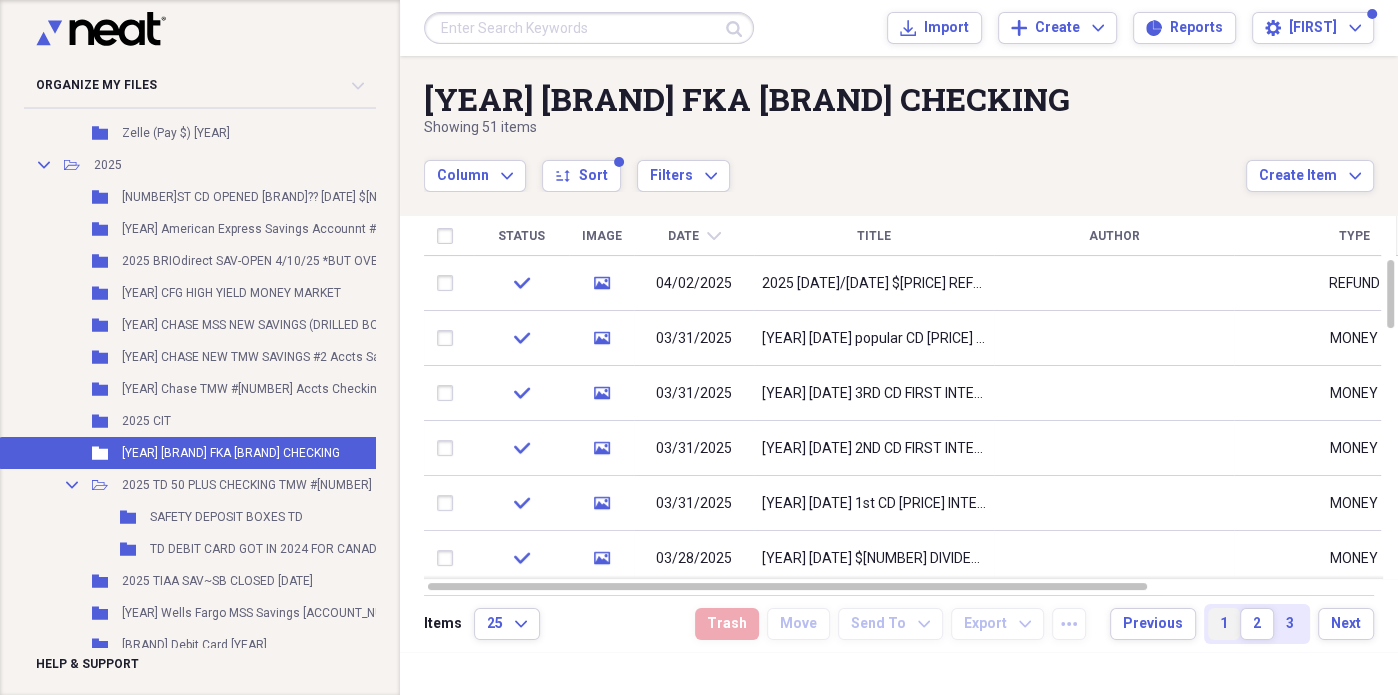 click on "1" at bounding box center [1224, 624] 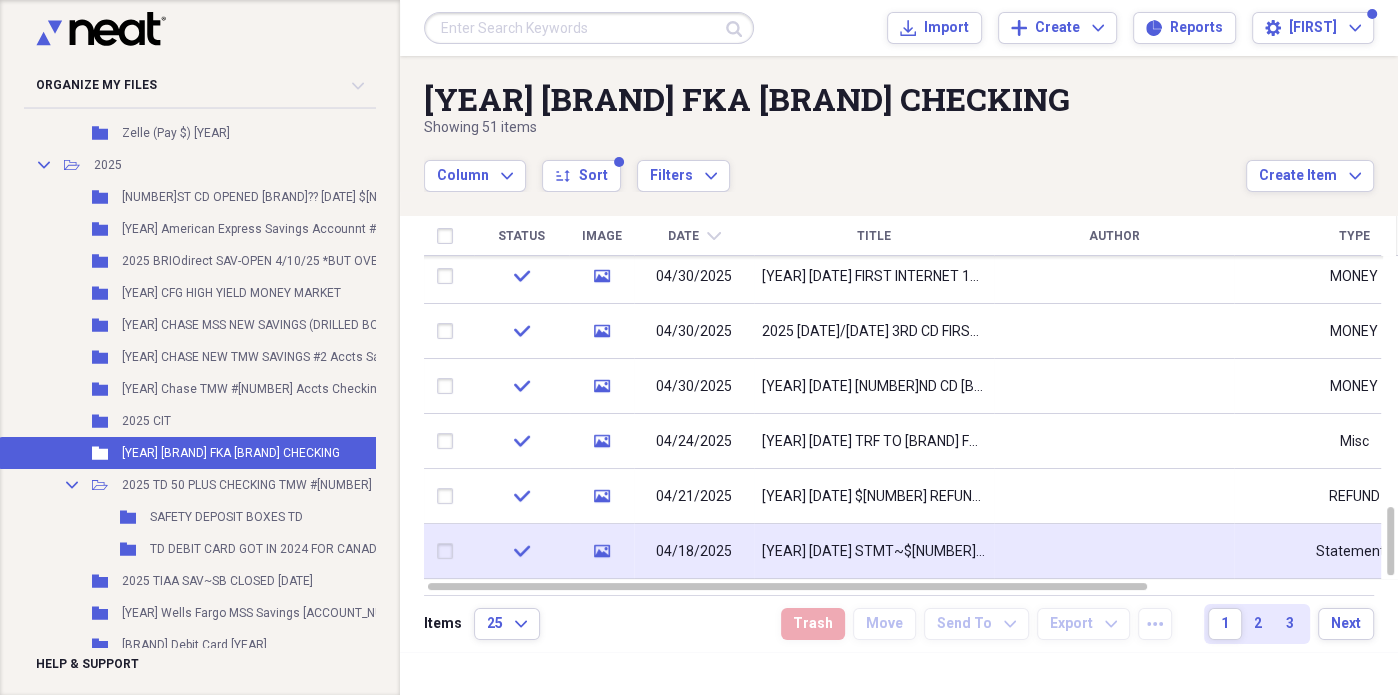 click on "[YEAR] [DATE] STMT~$[AMOUNT] PD SYNCHRONY C/C 2X"S [DATE]+[DATE]!~ADT $[AMOUNT]~SEE TOP FRONTIER TRUCK INFO" at bounding box center (874, 552) 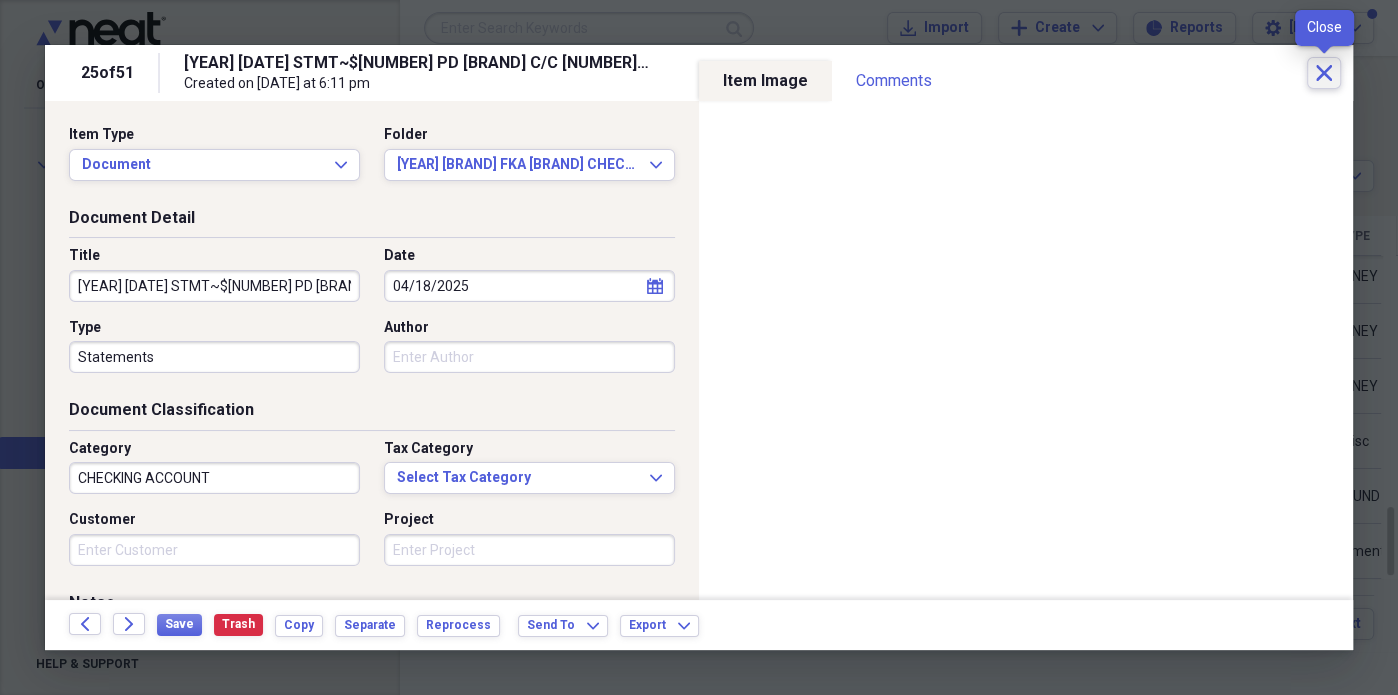 click 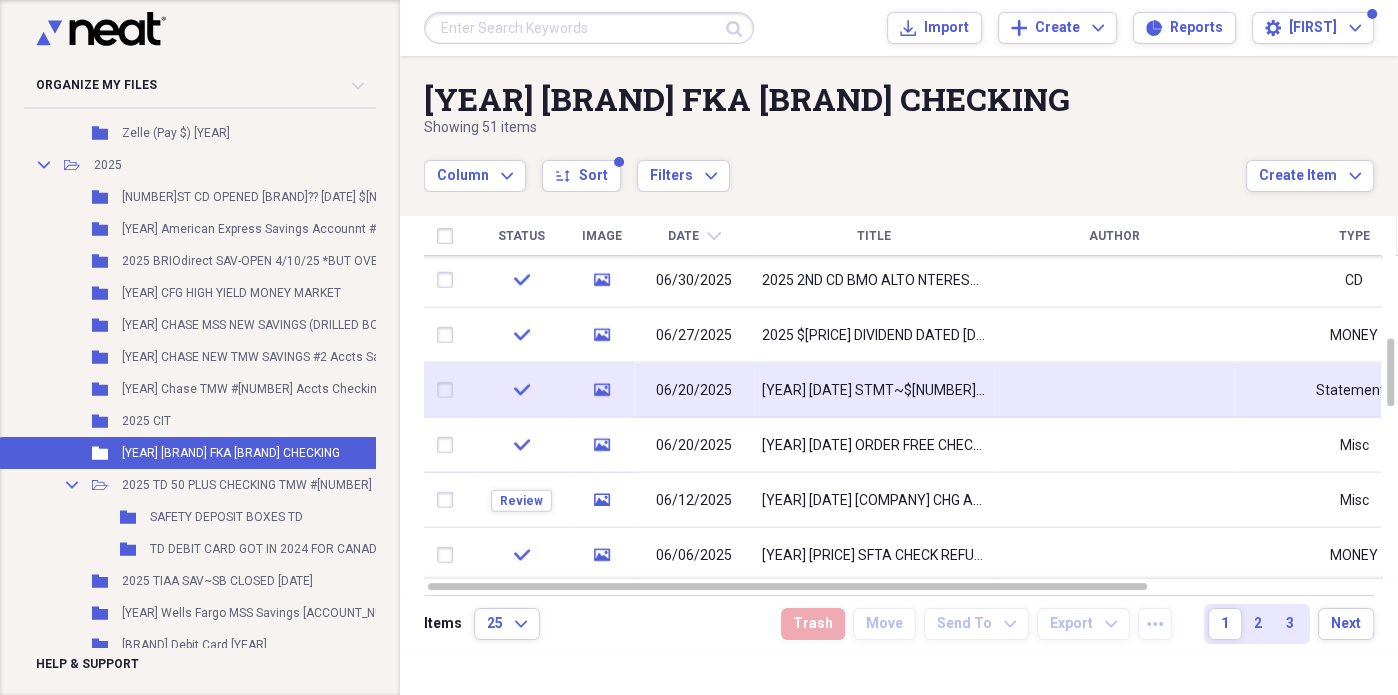 click on "[YEAR] [DATE] STMT~ADT $[AMOUNT]~SEE [NAME]'S TRUST MONIES TOP STMT" at bounding box center (874, 390) 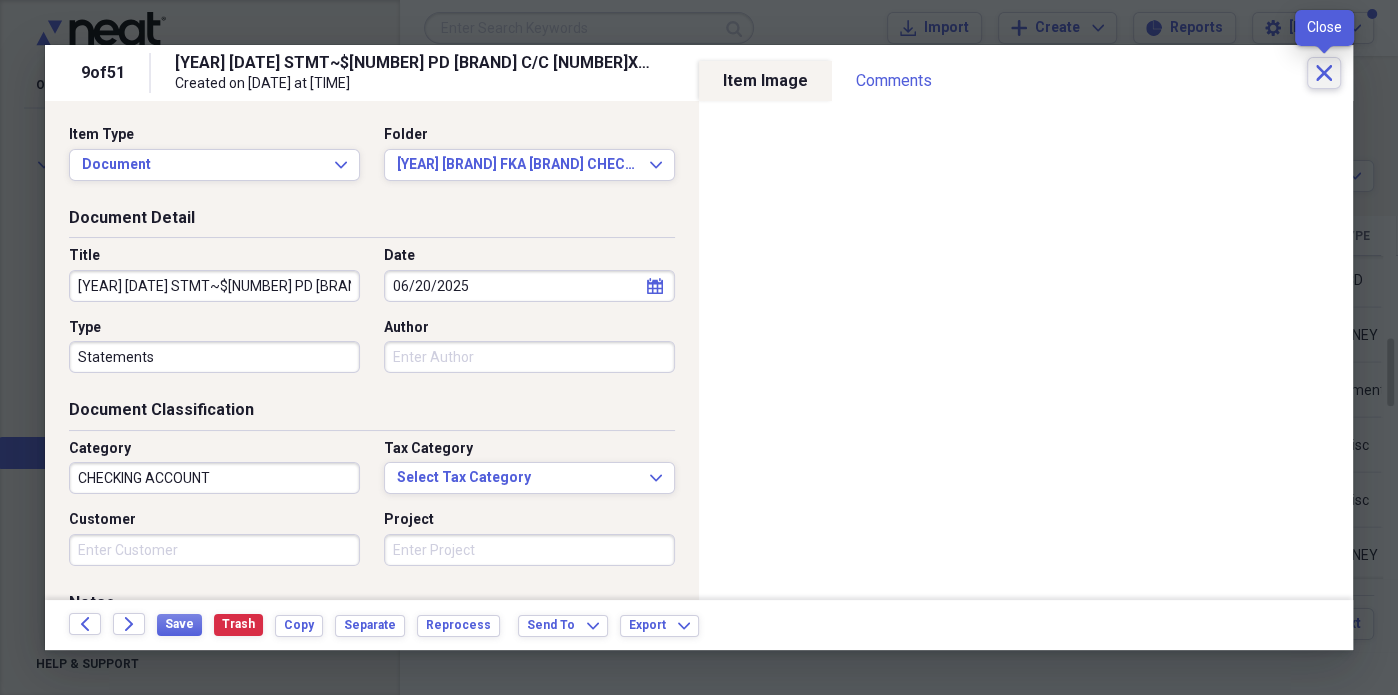 click on "Close" 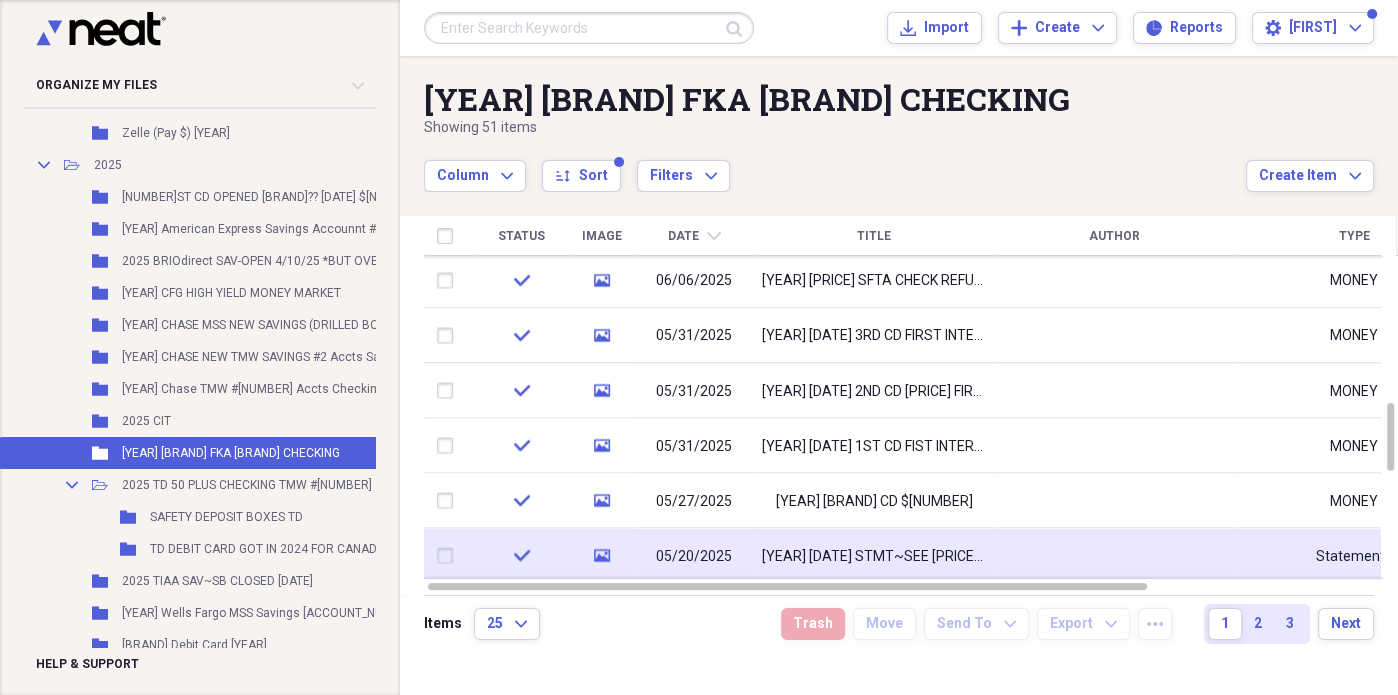 click on "[YEAR] [DATE] STMT~SEE $[AMOUNT] HUD [DATE] SALE #[NUMBER] [DATE] "FINALLY" TRF'D FROM 1ST HORIZON TO CFG M/M ACCT" at bounding box center [874, 556] 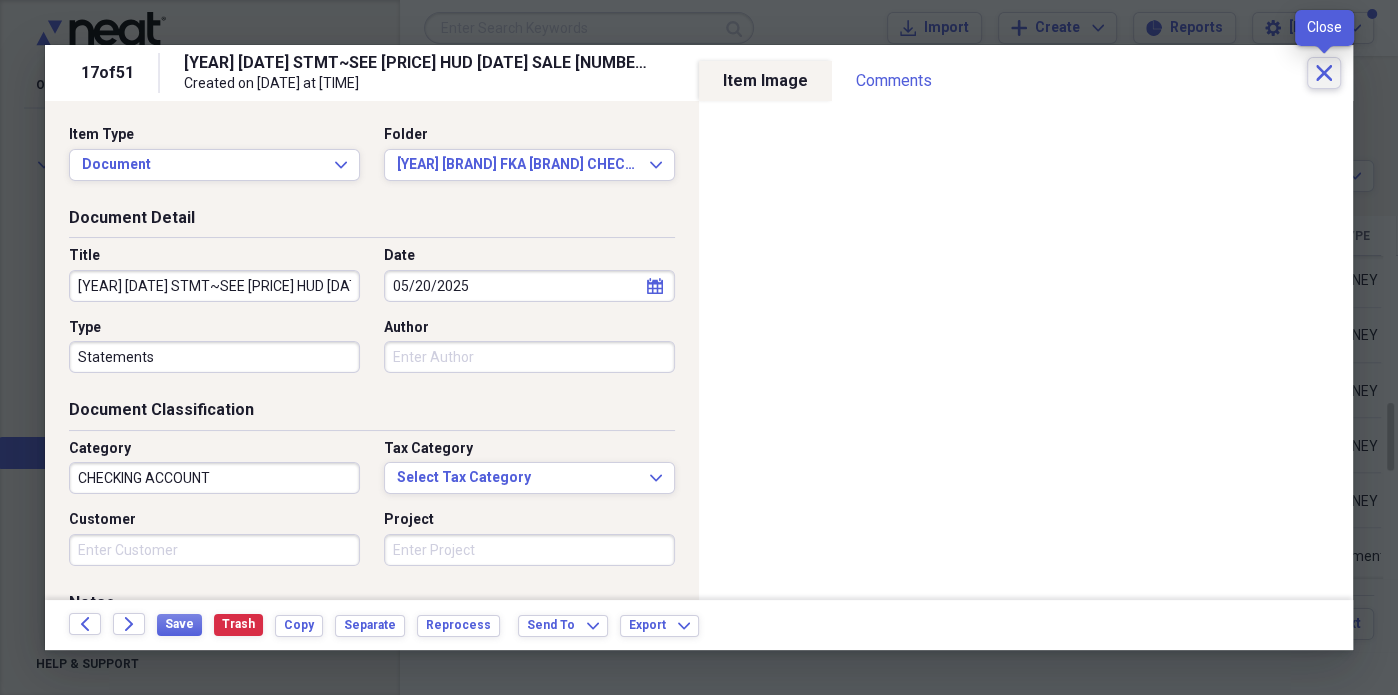 click on "Close" 